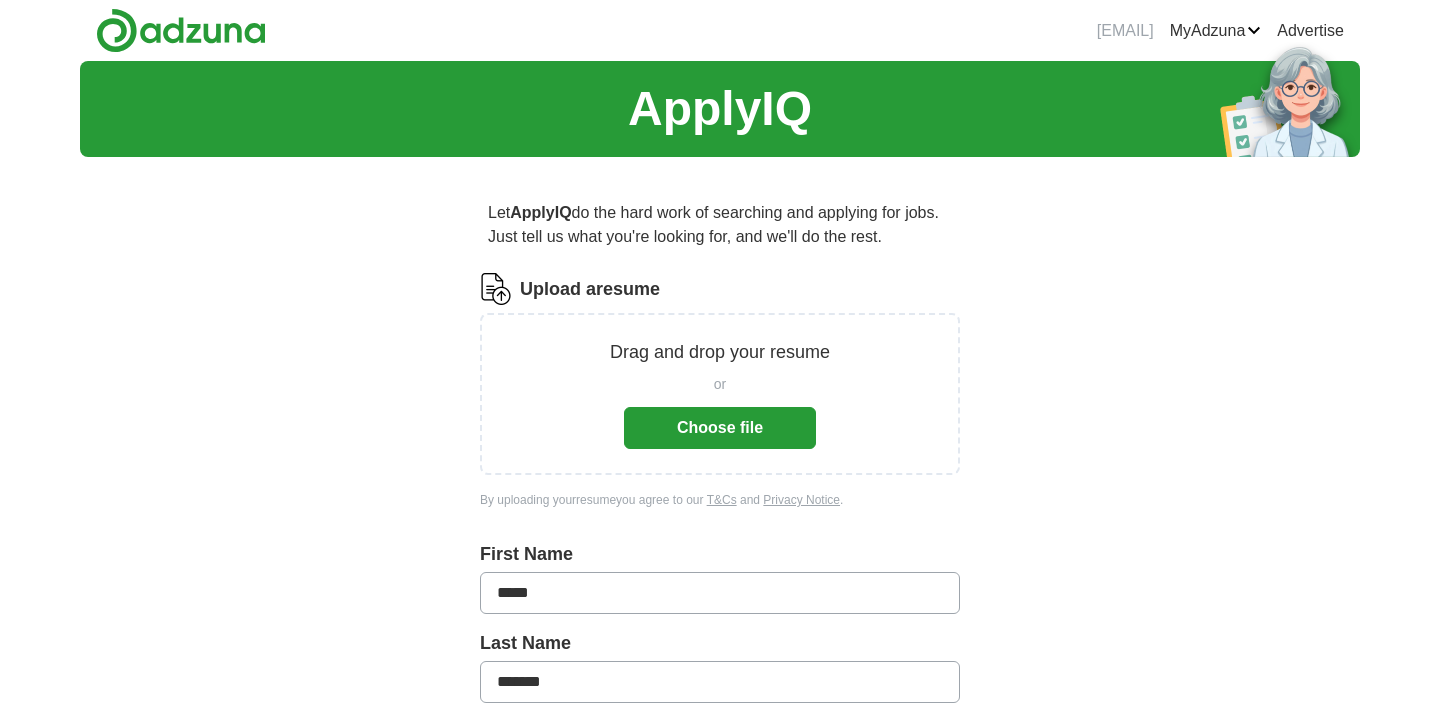 scroll, scrollTop: 488, scrollLeft: 0, axis: vertical 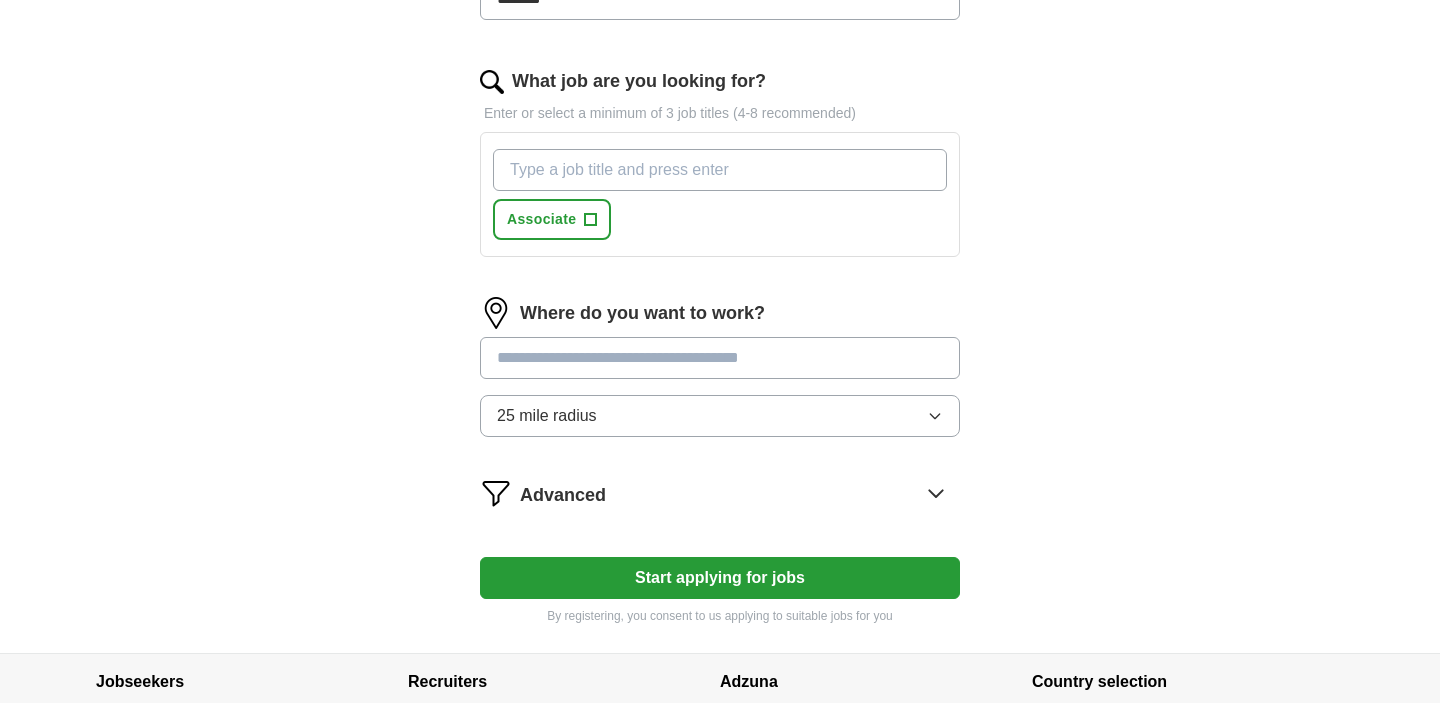 click on "What job are you looking for?" at bounding box center (720, 170) 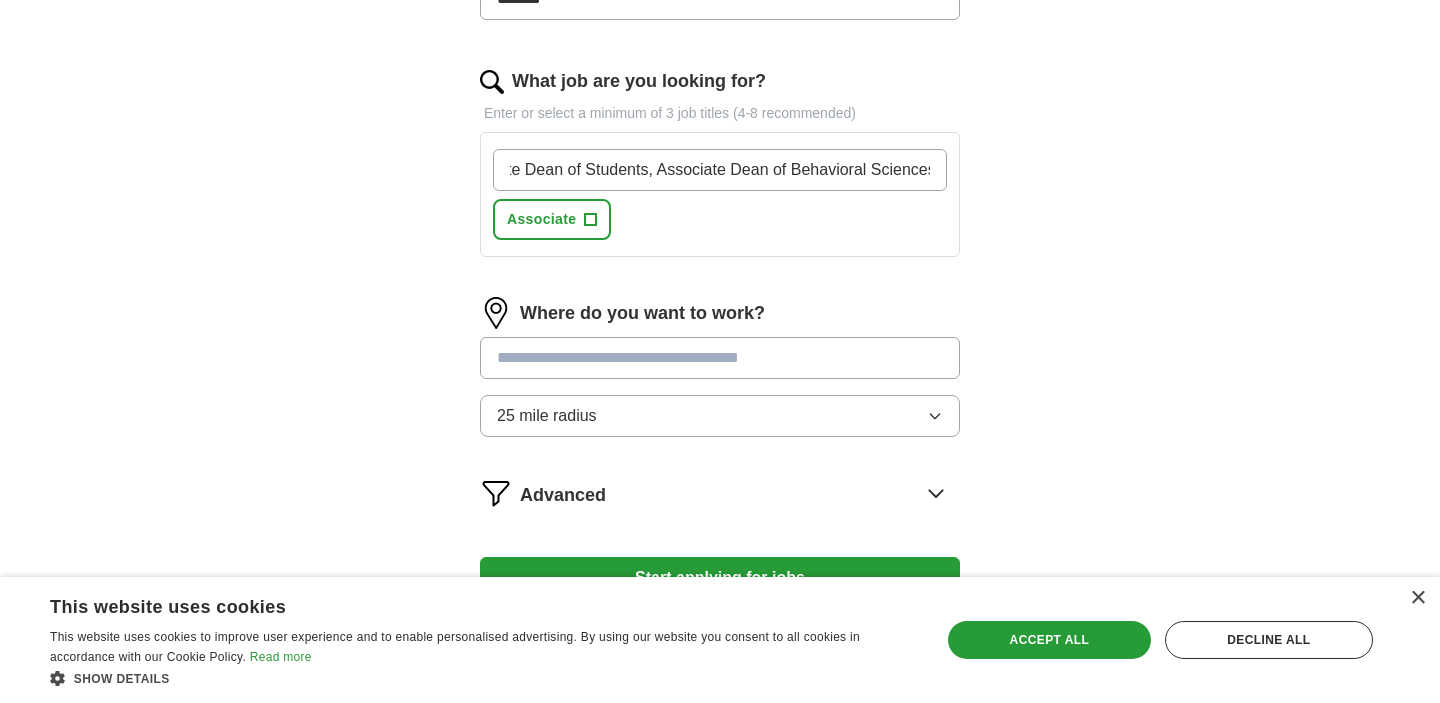 scroll, scrollTop: 0, scrollLeft: 67, axis: horizontal 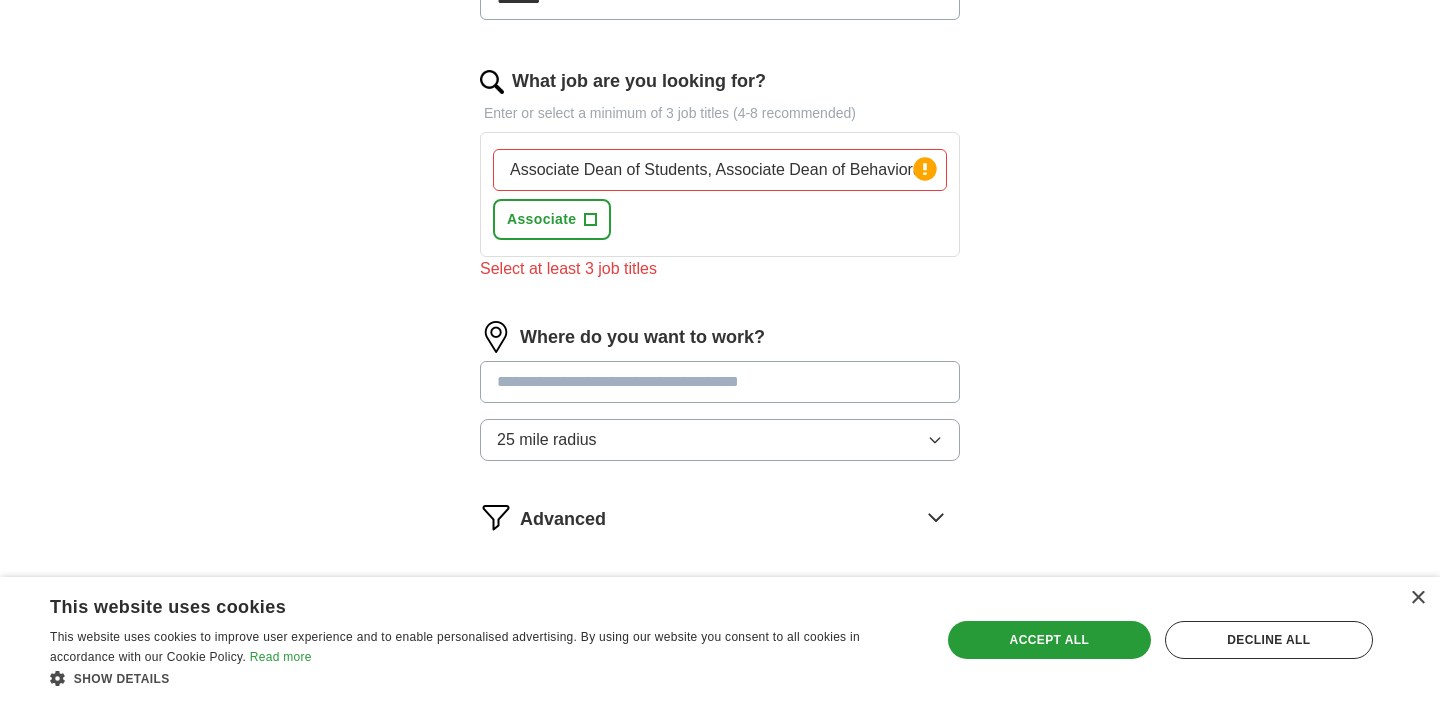 click on "Where do you want to work? 25 mile radius" at bounding box center (720, 399) 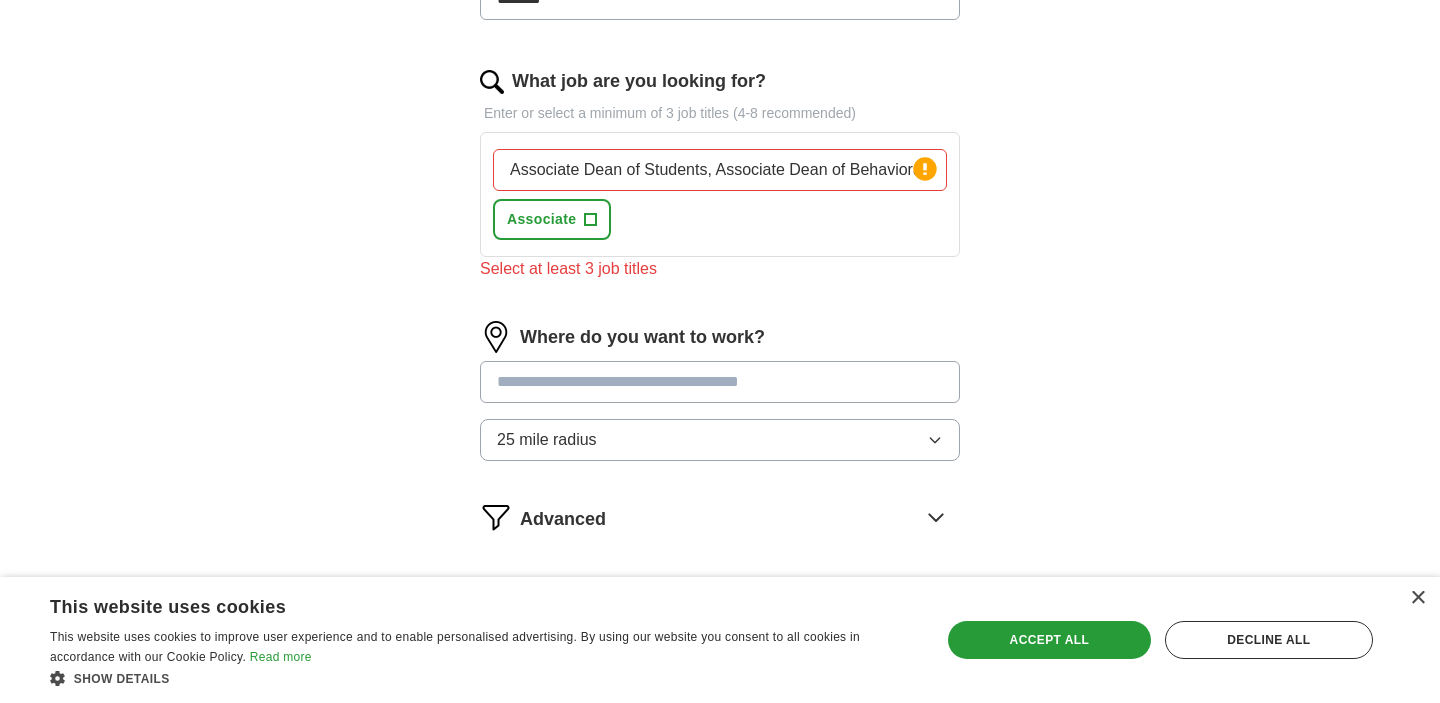 click on "Associate Dean of Students, Associate Dean of Behavioral Sciences" at bounding box center (720, 170) 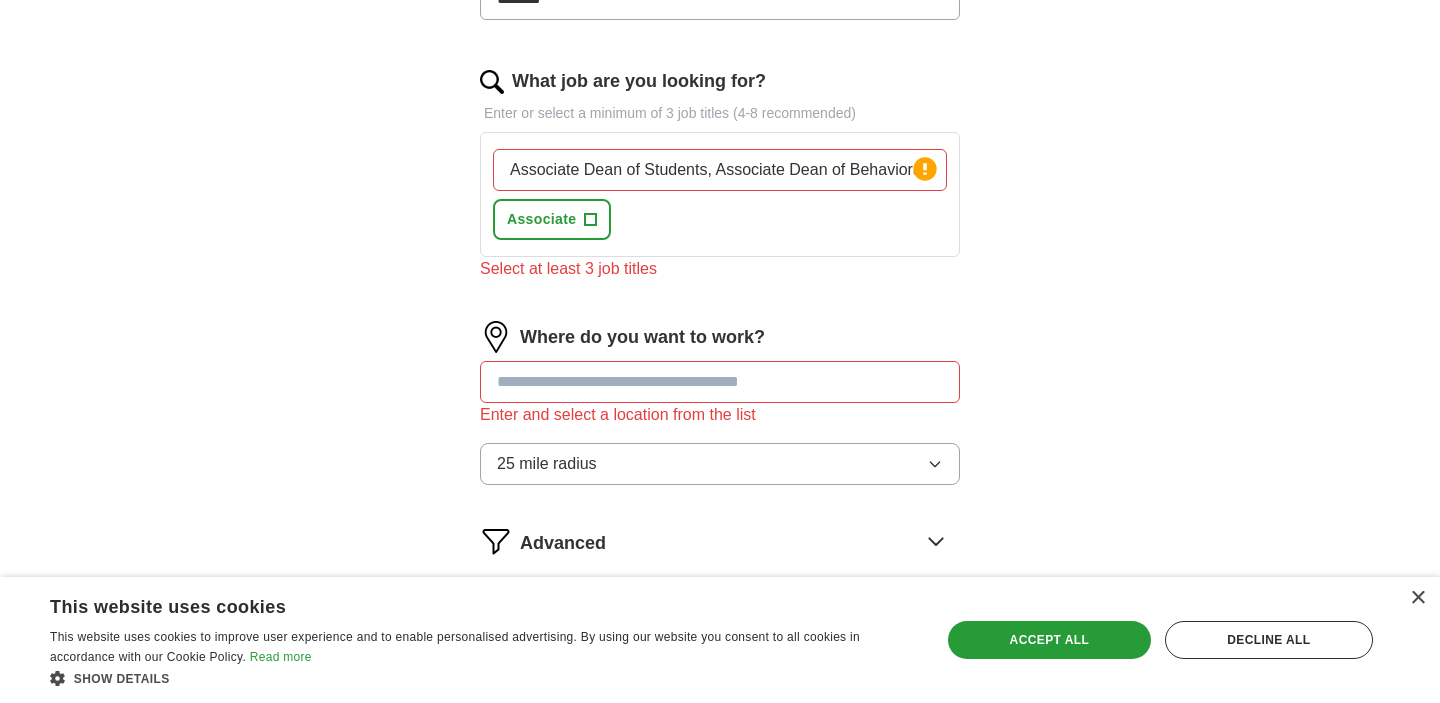 drag, startPoint x: 715, startPoint y: 174, endPoint x: 482, endPoint y: 181, distance: 233.10513 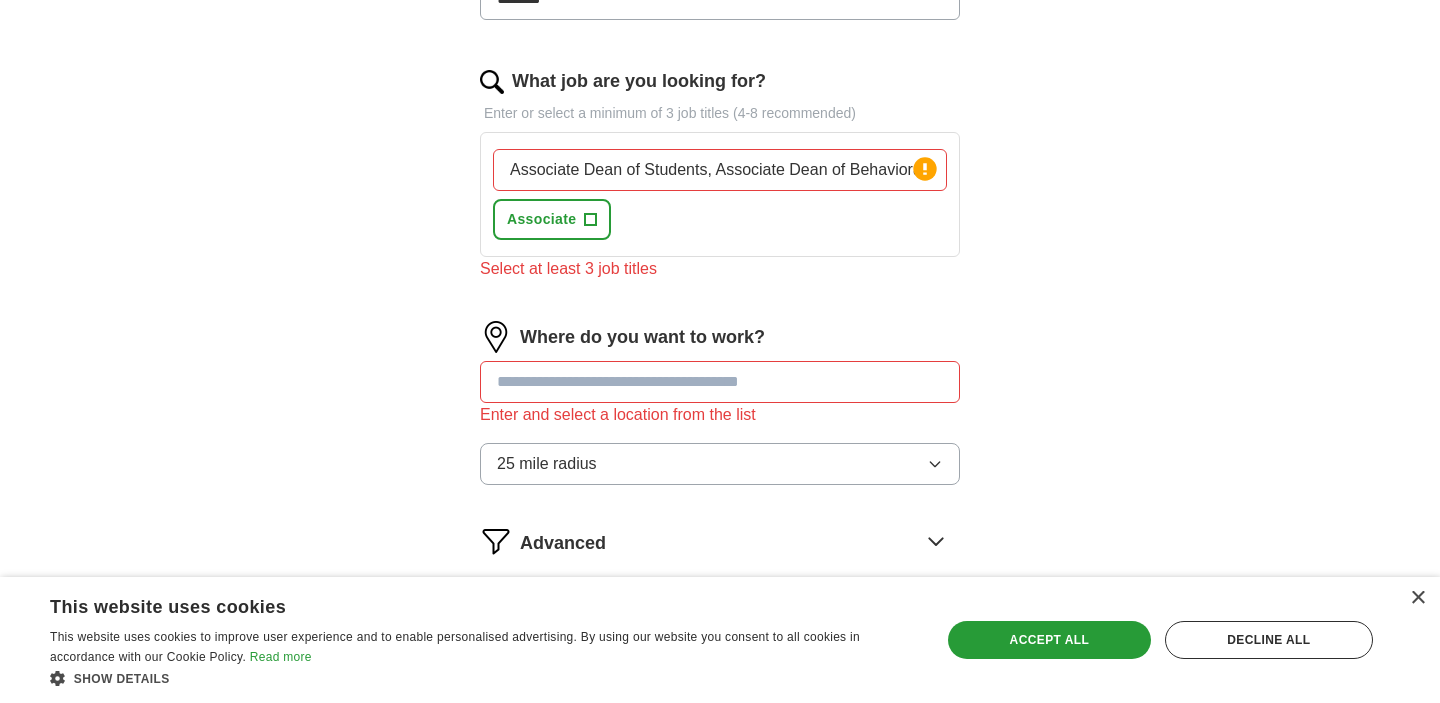 click on "Let ApplyIQ do the hard work of searching and applying for jobs. Just tell us what you're looking for, and we'll do the rest. Upload a resume Drag and drop your resume or Choose file By uploading your resume you agree to our T&Cs and Privacy Notice. First Name ***** Last Name ******* What job are you looking for? Enter or select a minimum of 3 job titles (4-8 recommended) Associate Dean of Students, Associate Dean of Behavioral Sciences Press return to add title Associate + Select at least 3 job titles Where do you want to work? Enter and select a location from the list 25 mile radius Advanced Start applying for jobs By registering, you consent to us applying to suitable jobs for you" at bounding box center (720, 95) 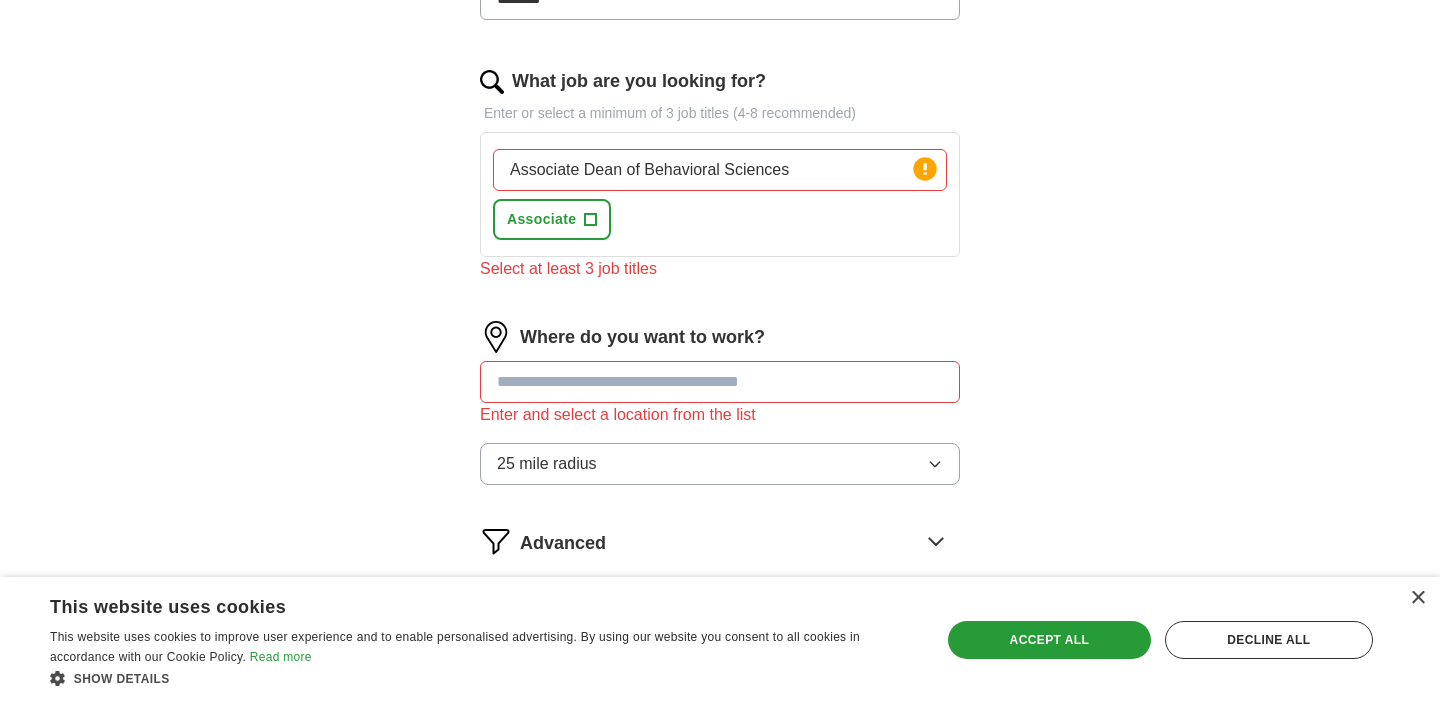 click on "Associate Dean of Behavioral Sciences" at bounding box center [720, 170] 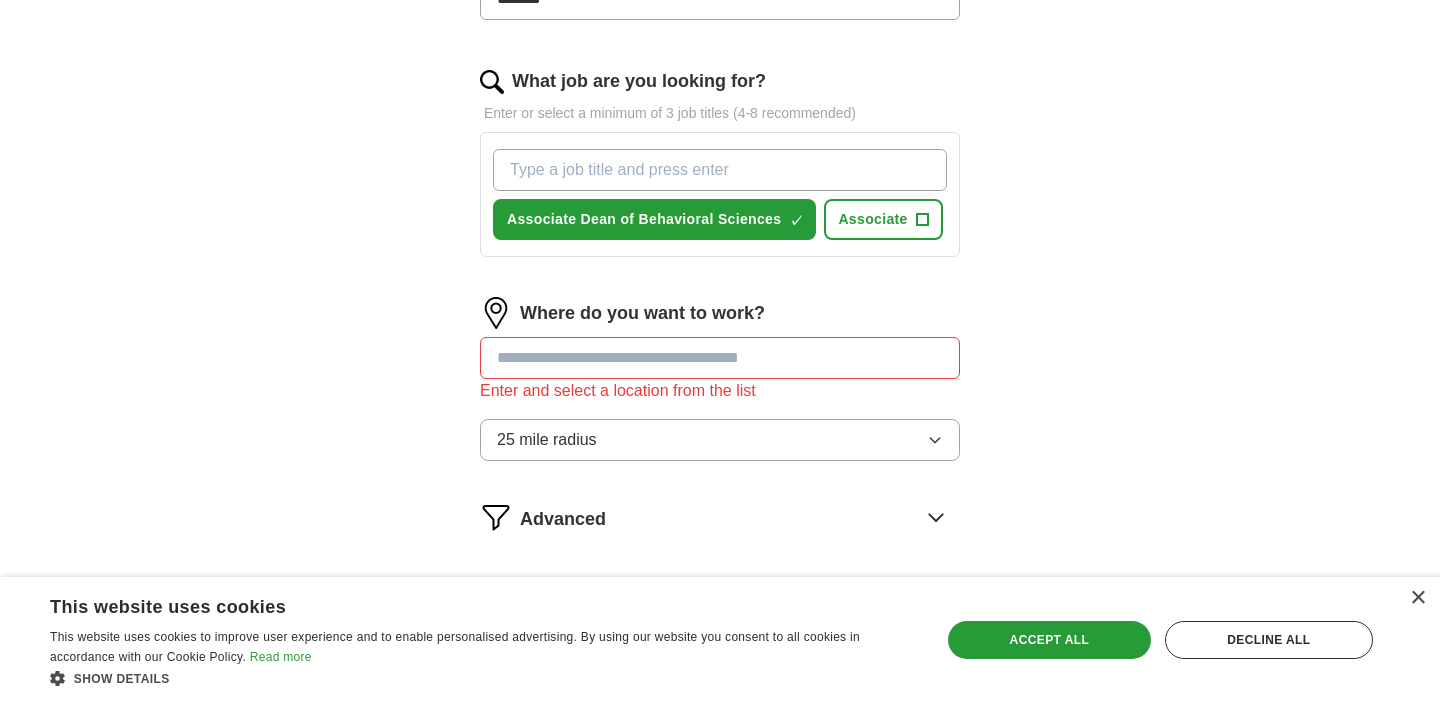 click on "What job are you looking for?" at bounding box center (720, 170) 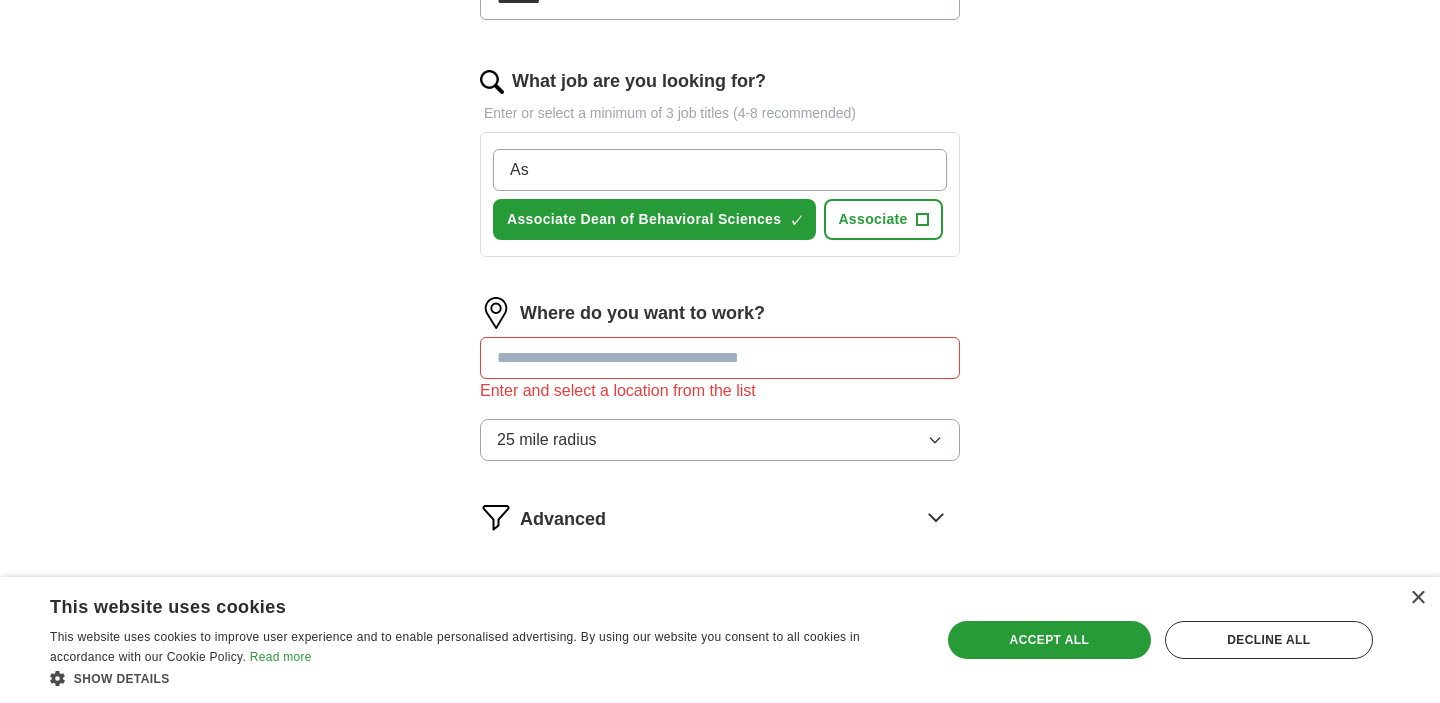 type on "A" 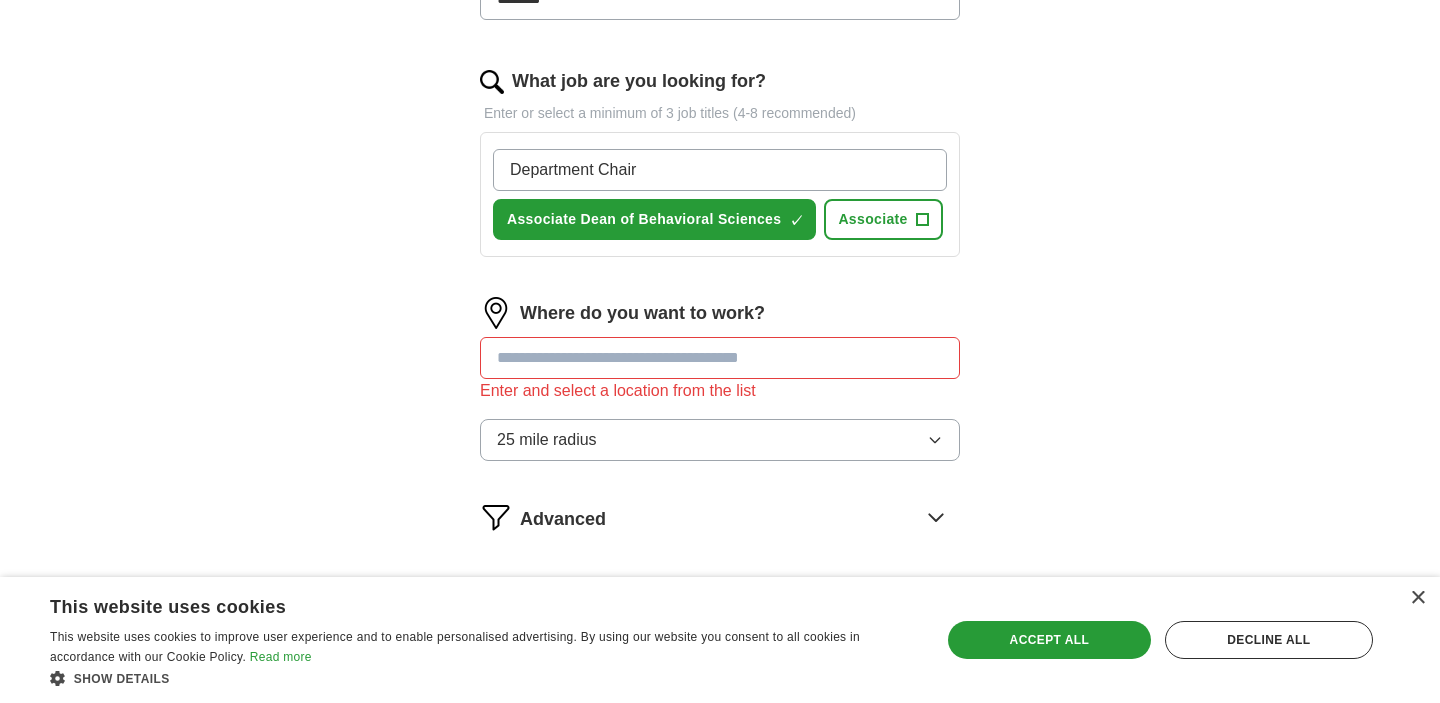 click on "Department Chair" at bounding box center [720, 170] 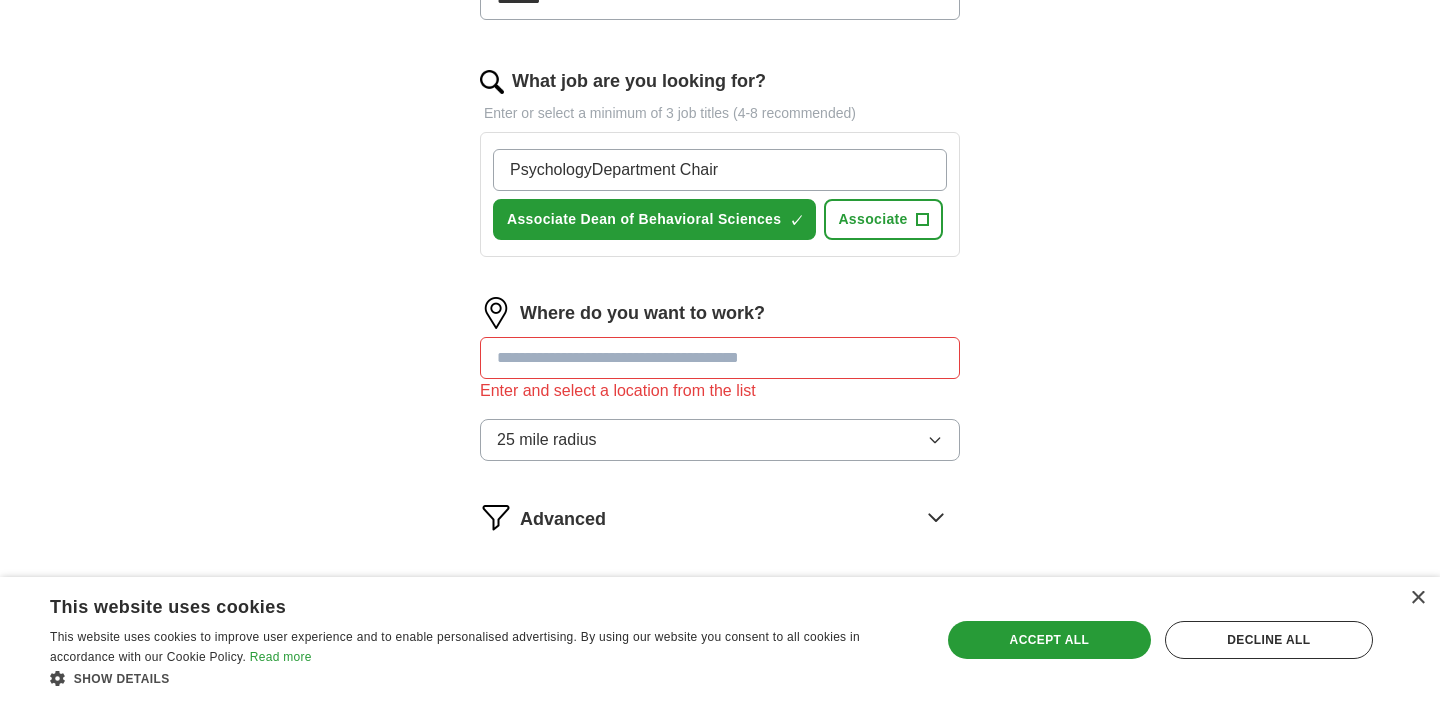 type on "Psychology Department Chair" 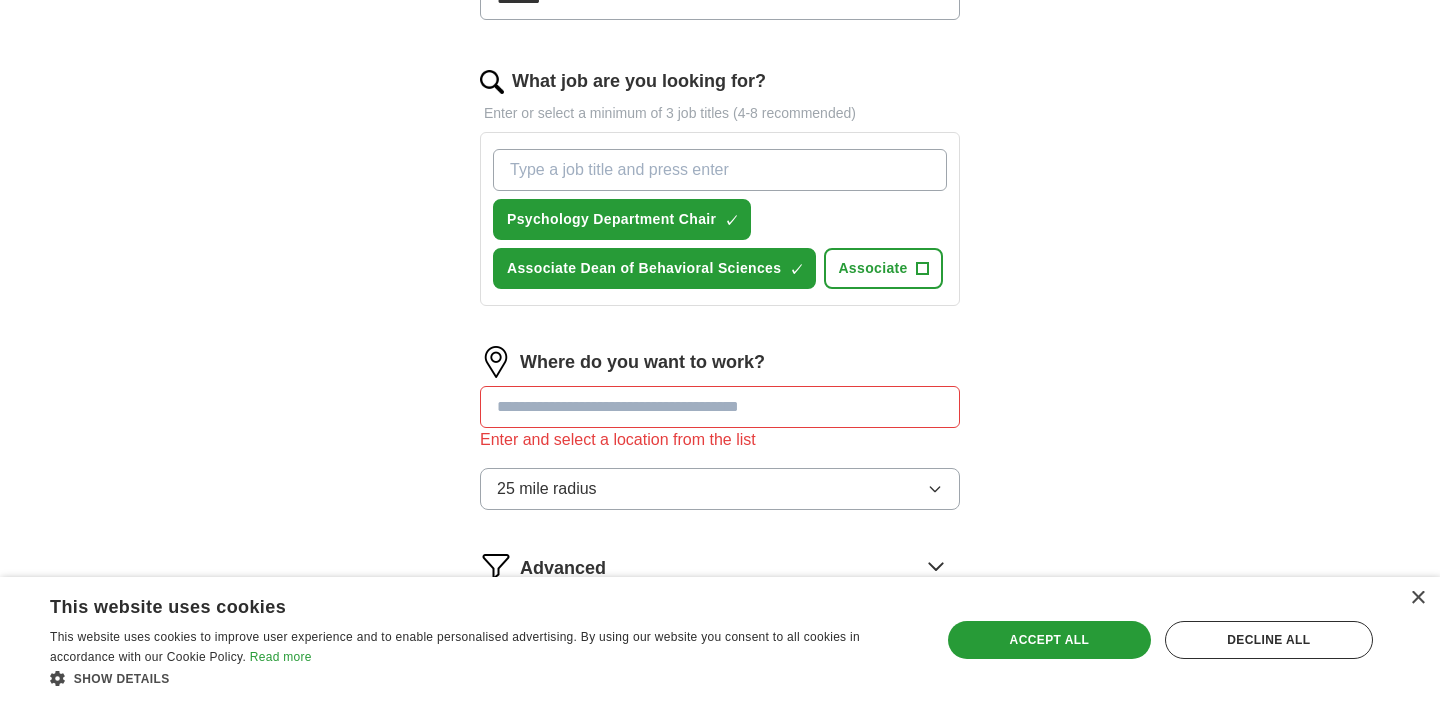 type 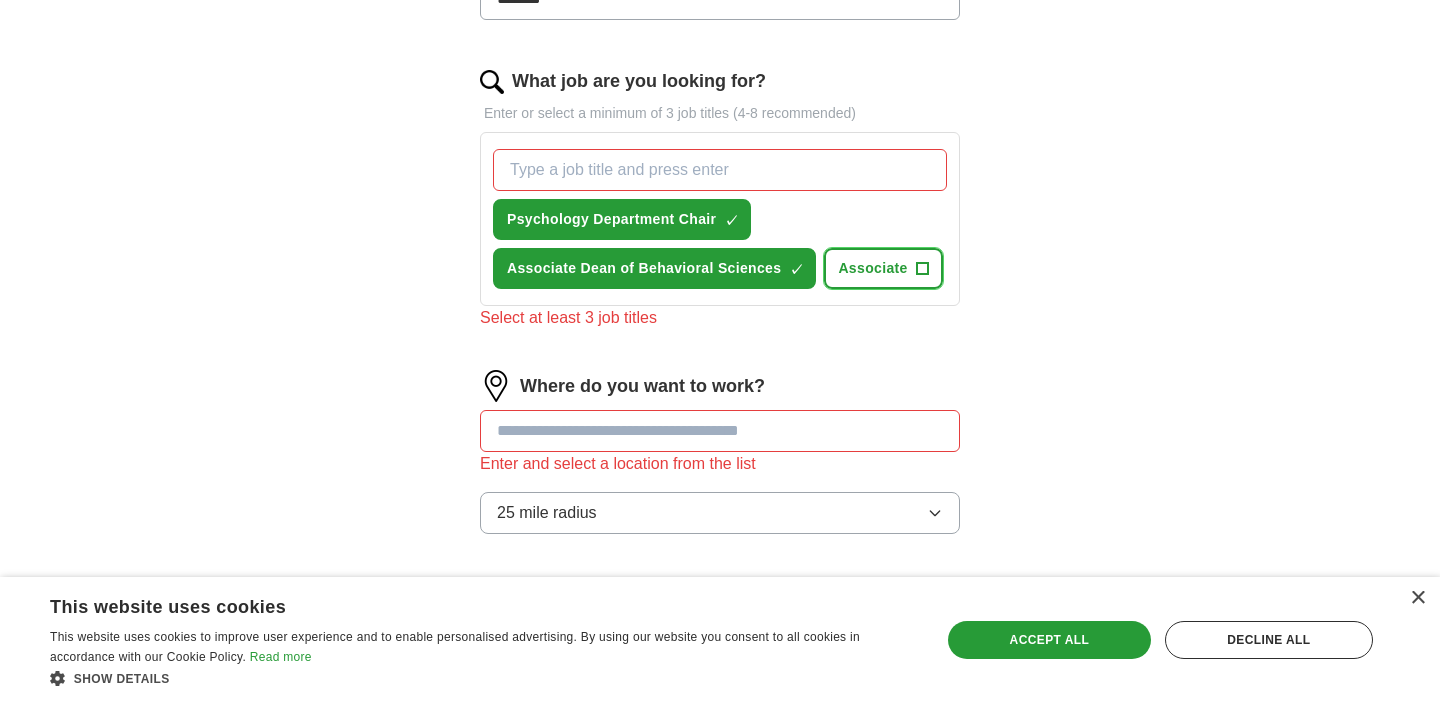 click on "Associate" at bounding box center (872, 268) 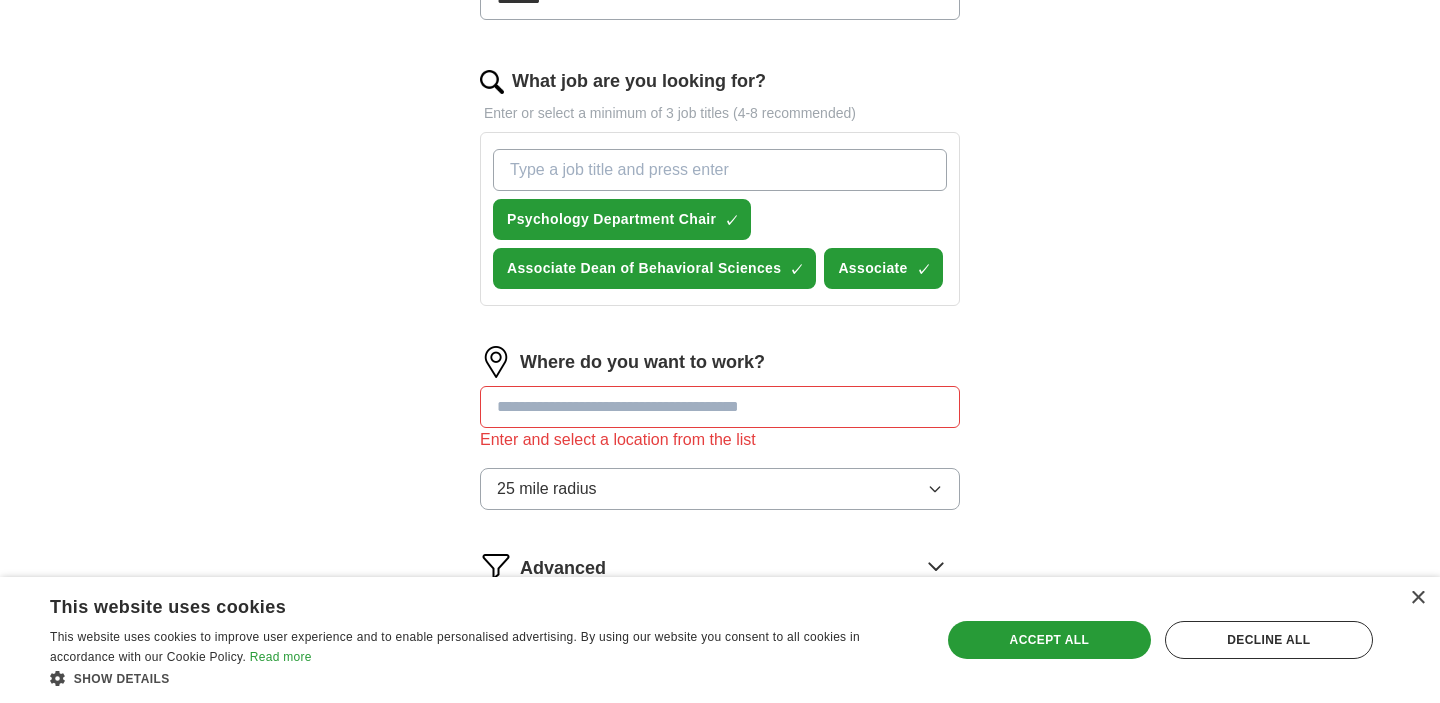 click at bounding box center [720, 407] 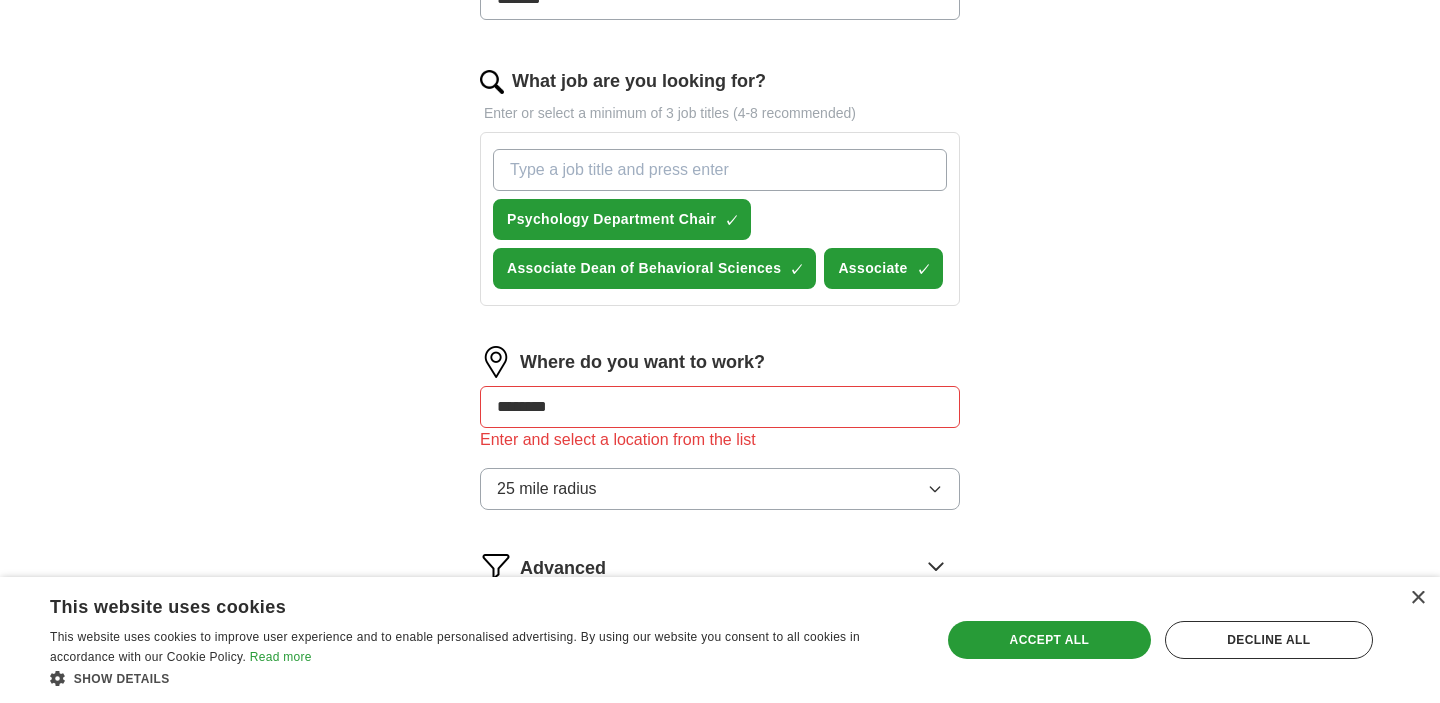 type on "*********" 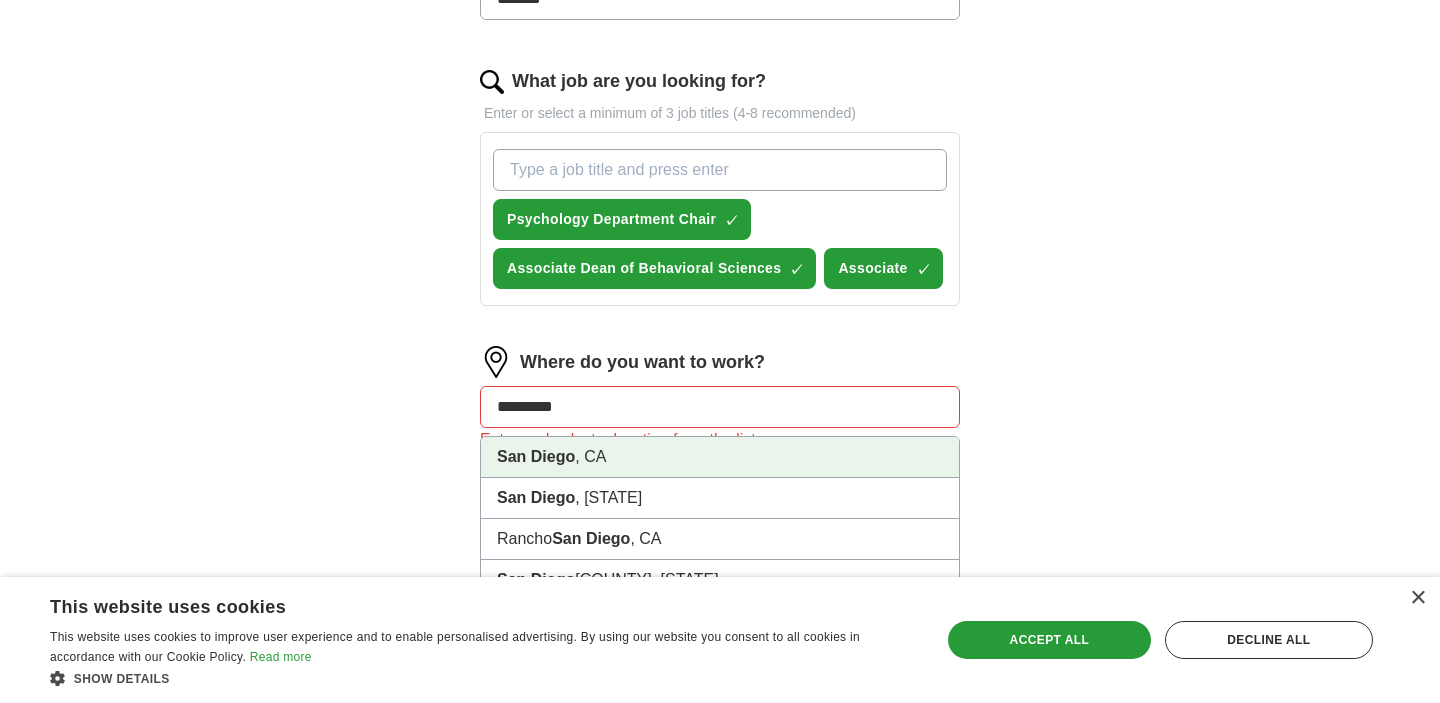 click on "[CITY], [STATE]" at bounding box center (720, 457) 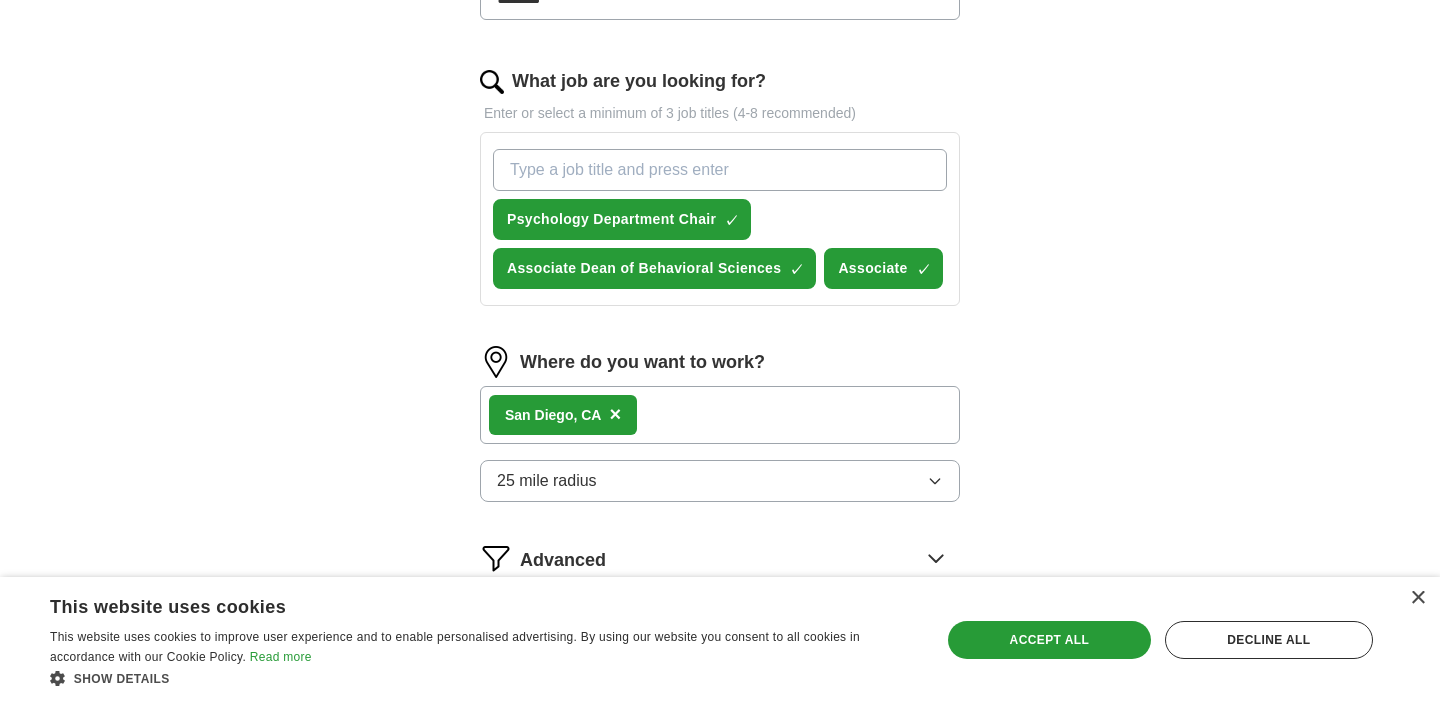 click on "[CITY], [STATE] ×" at bounding box center (720, 415) 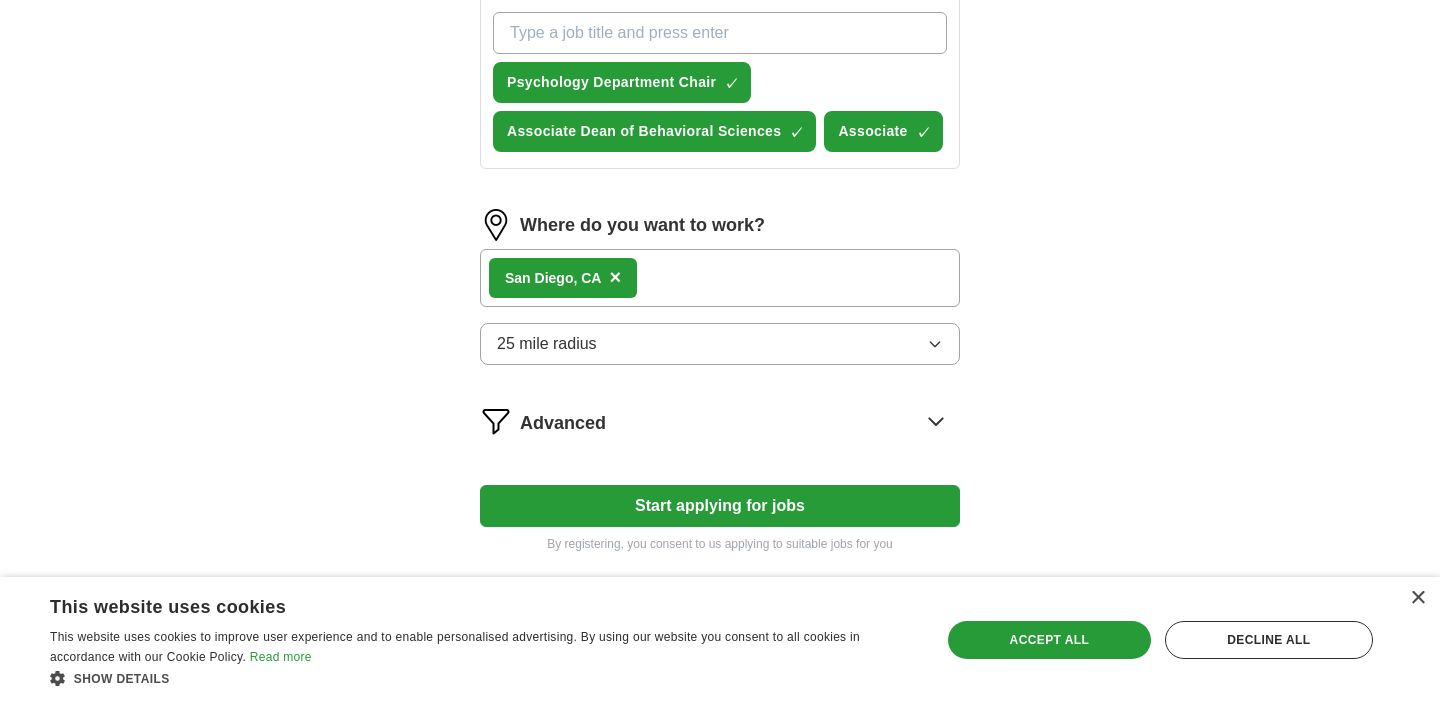 scroll, scrollTop: 821, scrollLeft: 0, axis: vertical 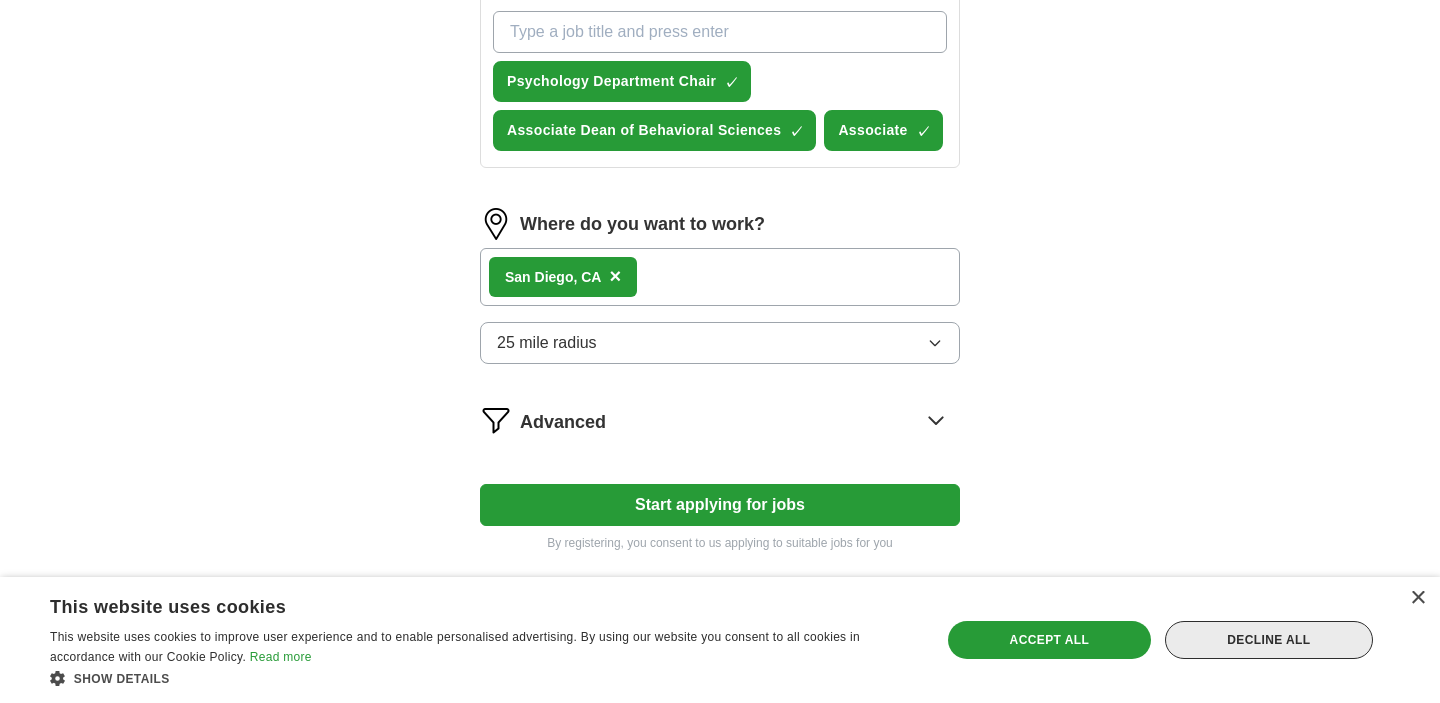 click on "Decline all" at bounding box center (1269, 640) 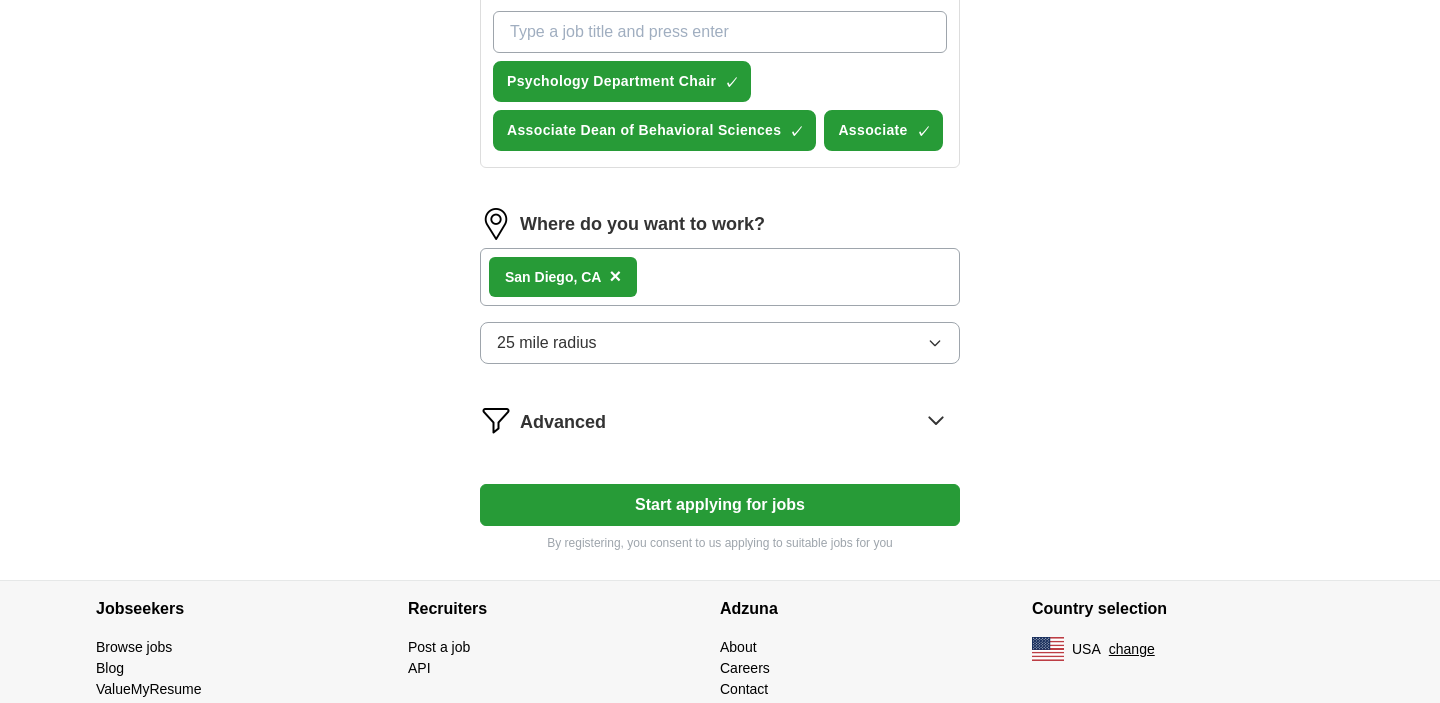 scroll, scrollTop: 900, scrollLeft: 0, axis: vertical 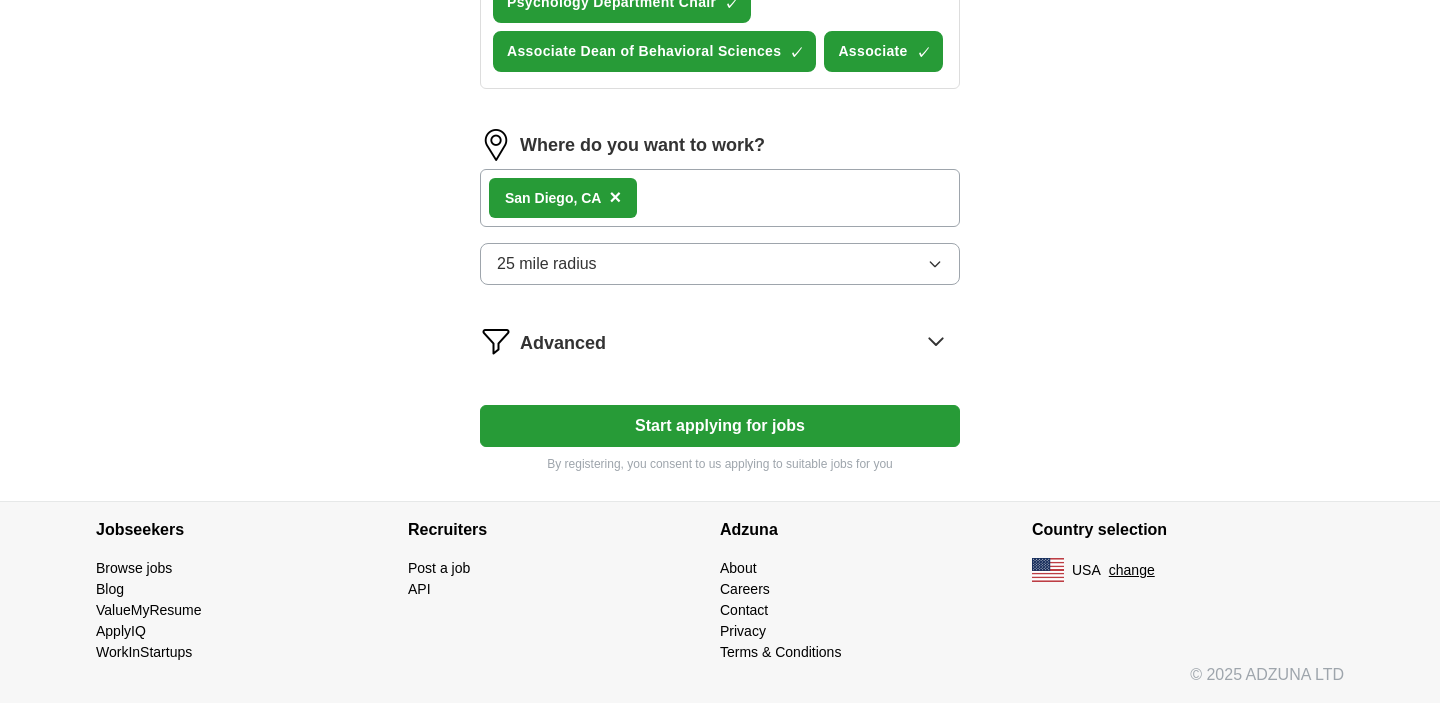 click 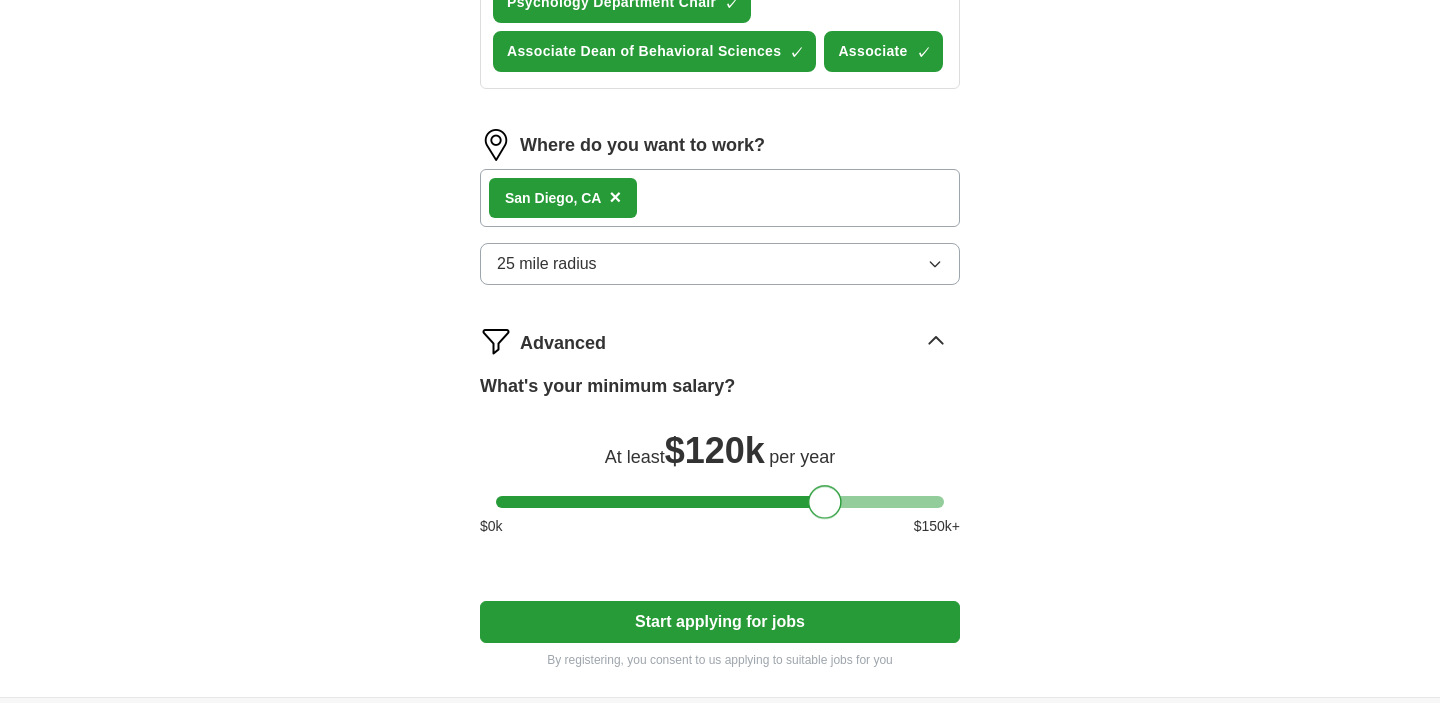 drag, startPoint x: 517, startPoint y: 507, endPoint x: 829, endPoint y: 500, distance: 312.07852 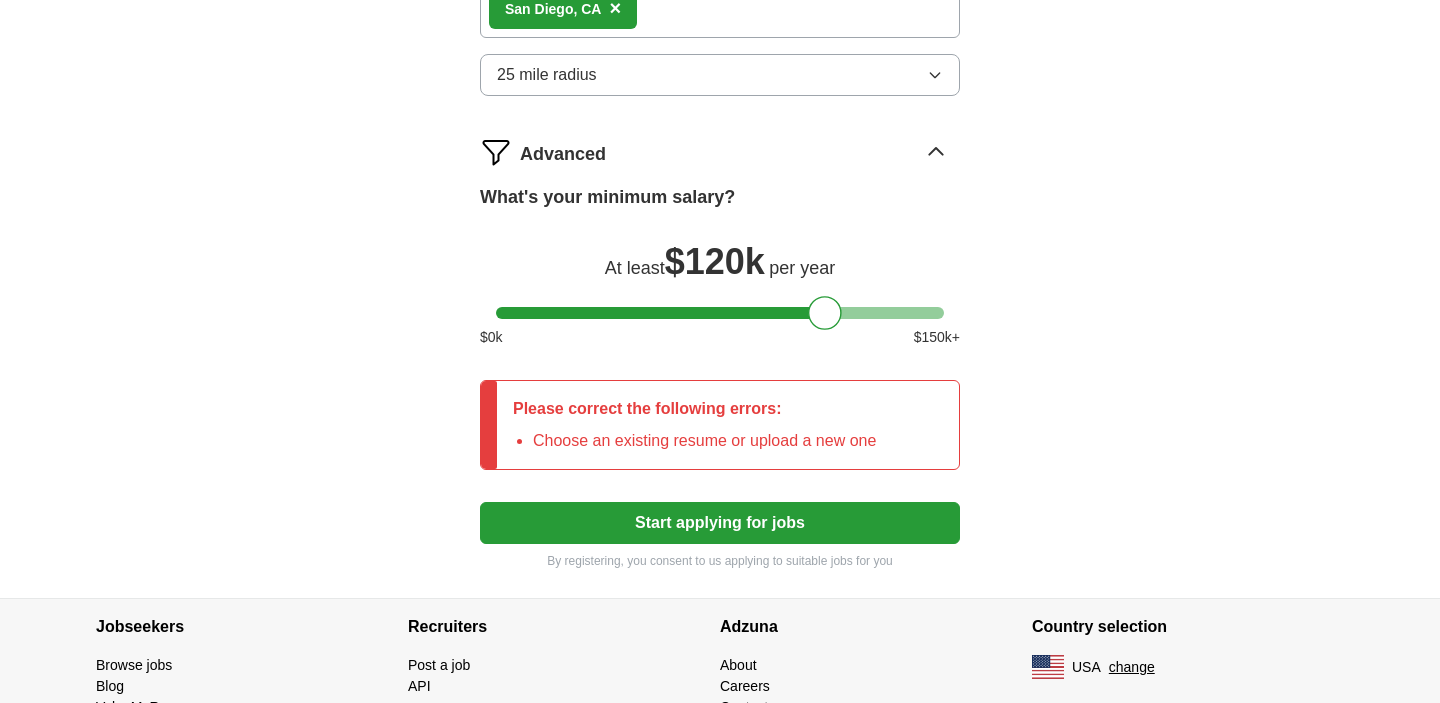 scroll, scrollTop: 1118, scrollLeft: 0, axis: vertical 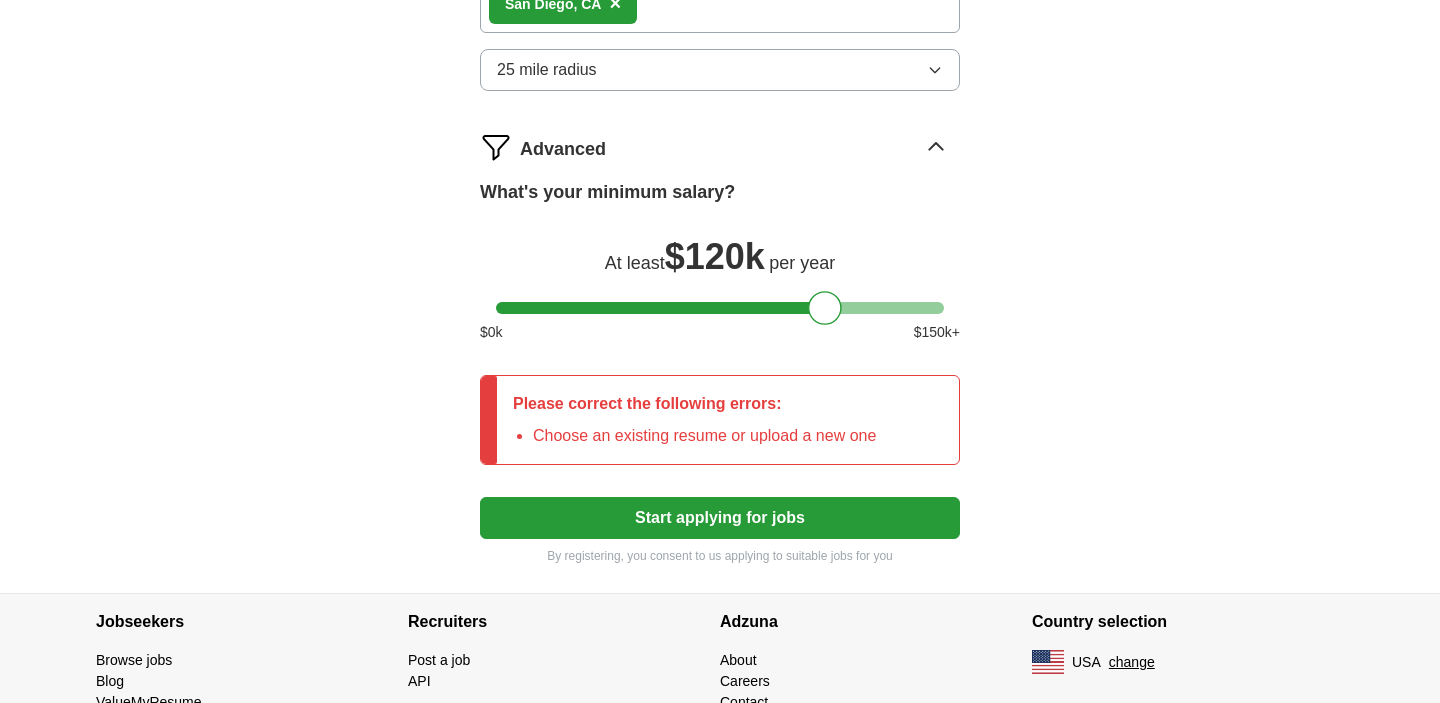 click on "Please correct the following errors: Choose an existing resume or upload a new one" at bounding box center (694, 420) 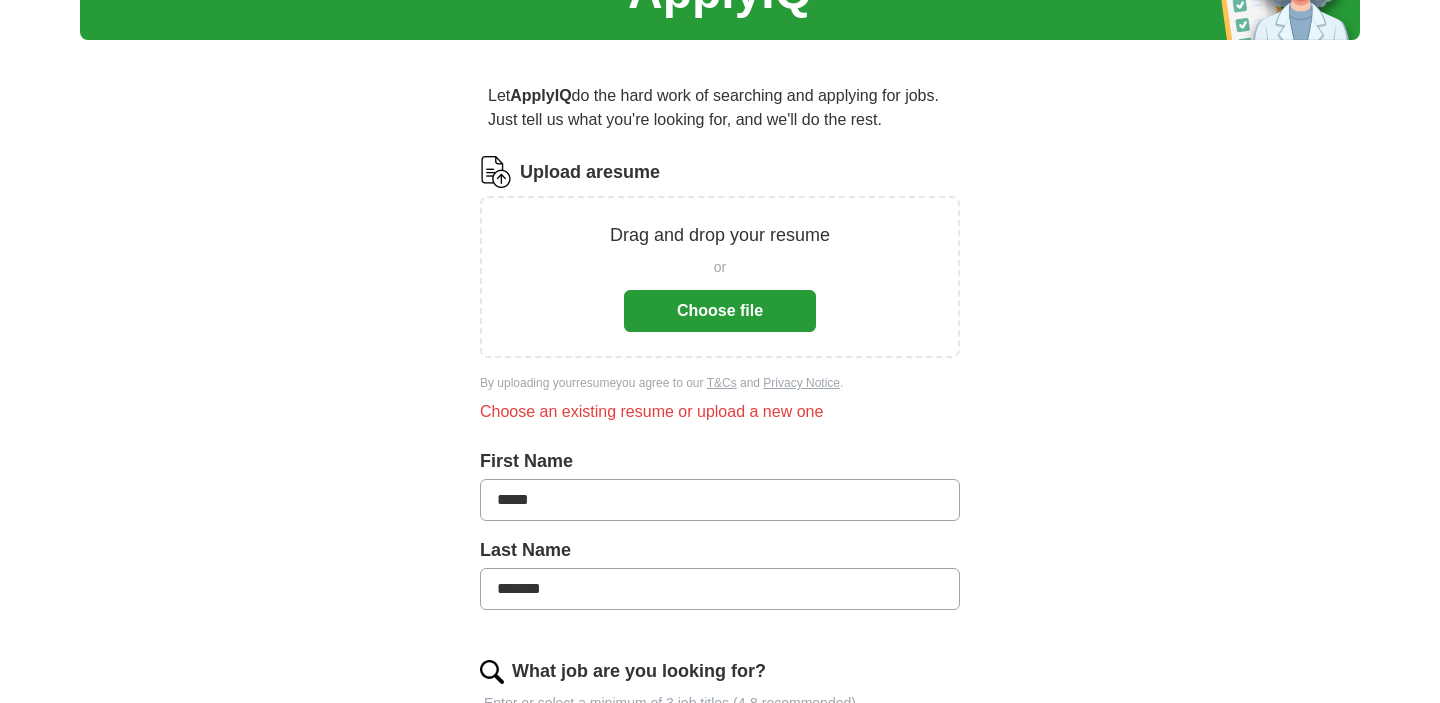 scroll, scrollTop: 75, scrollLeft: 0, axis: vertical 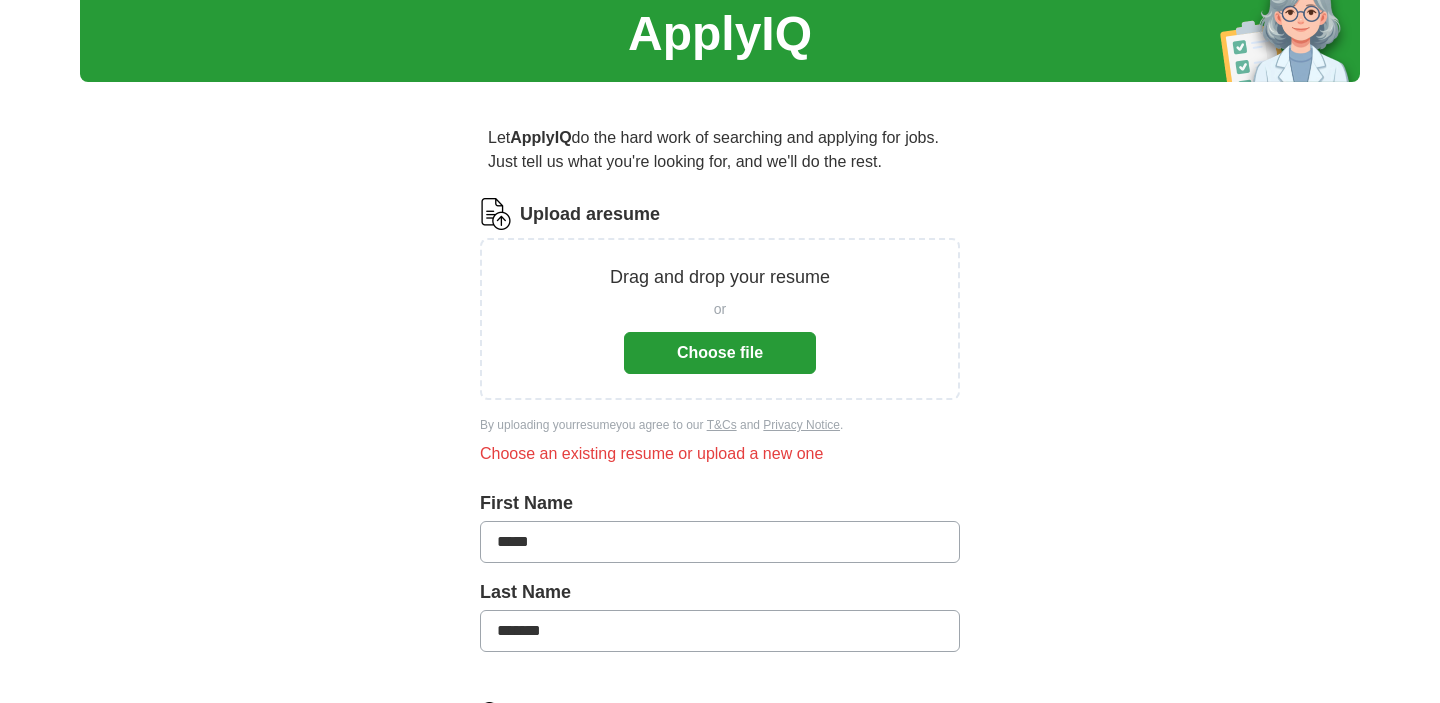 click on "Choose file" at bounding box center [720, 353] 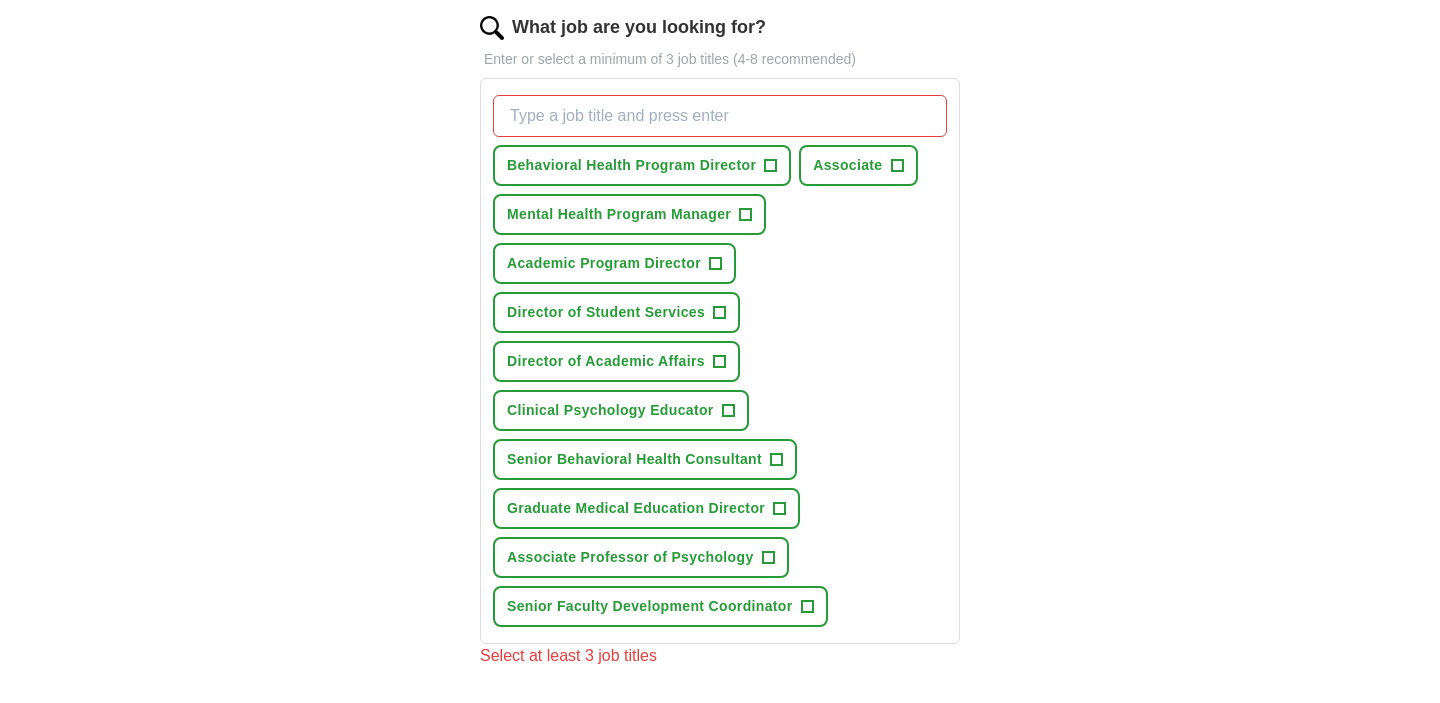 scroll, scrollTop: 649, scrollLeft: 0, axis: vertical 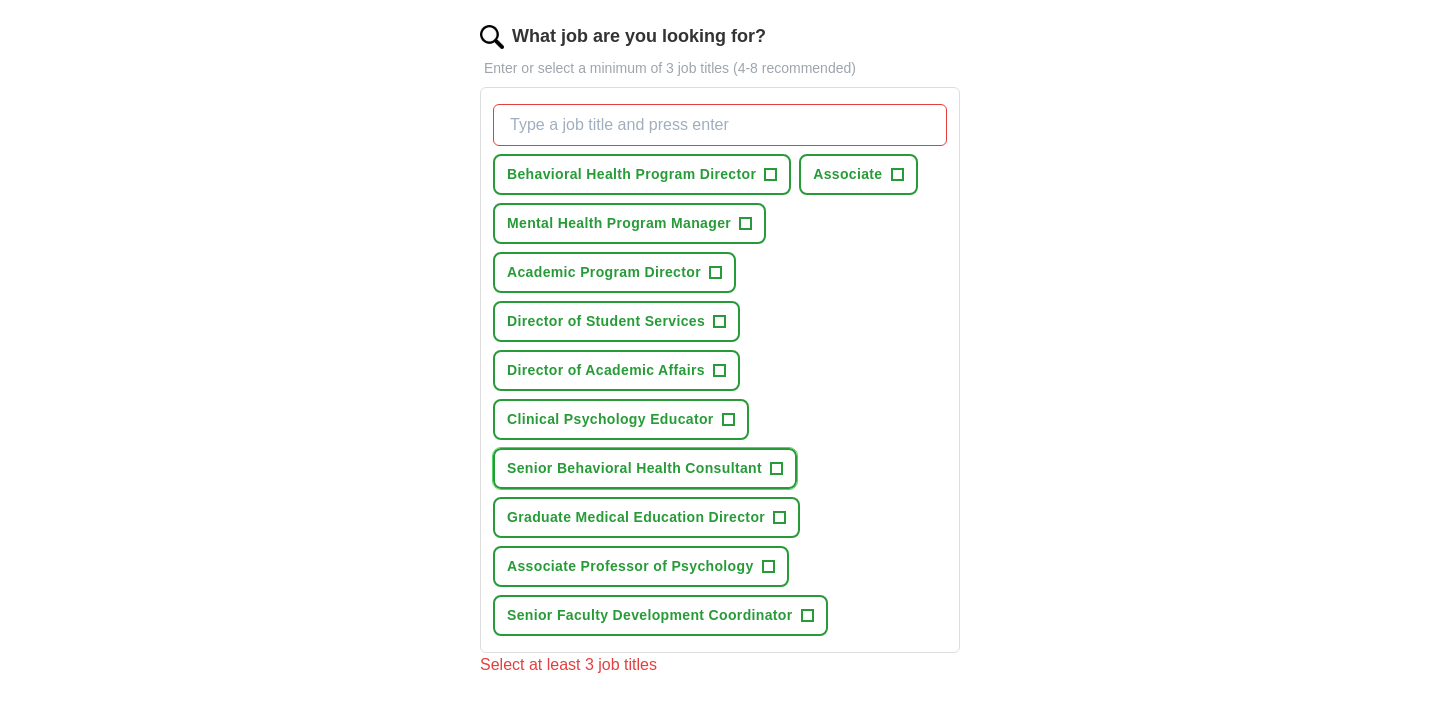click on "+" at bounding box center [776, 469] 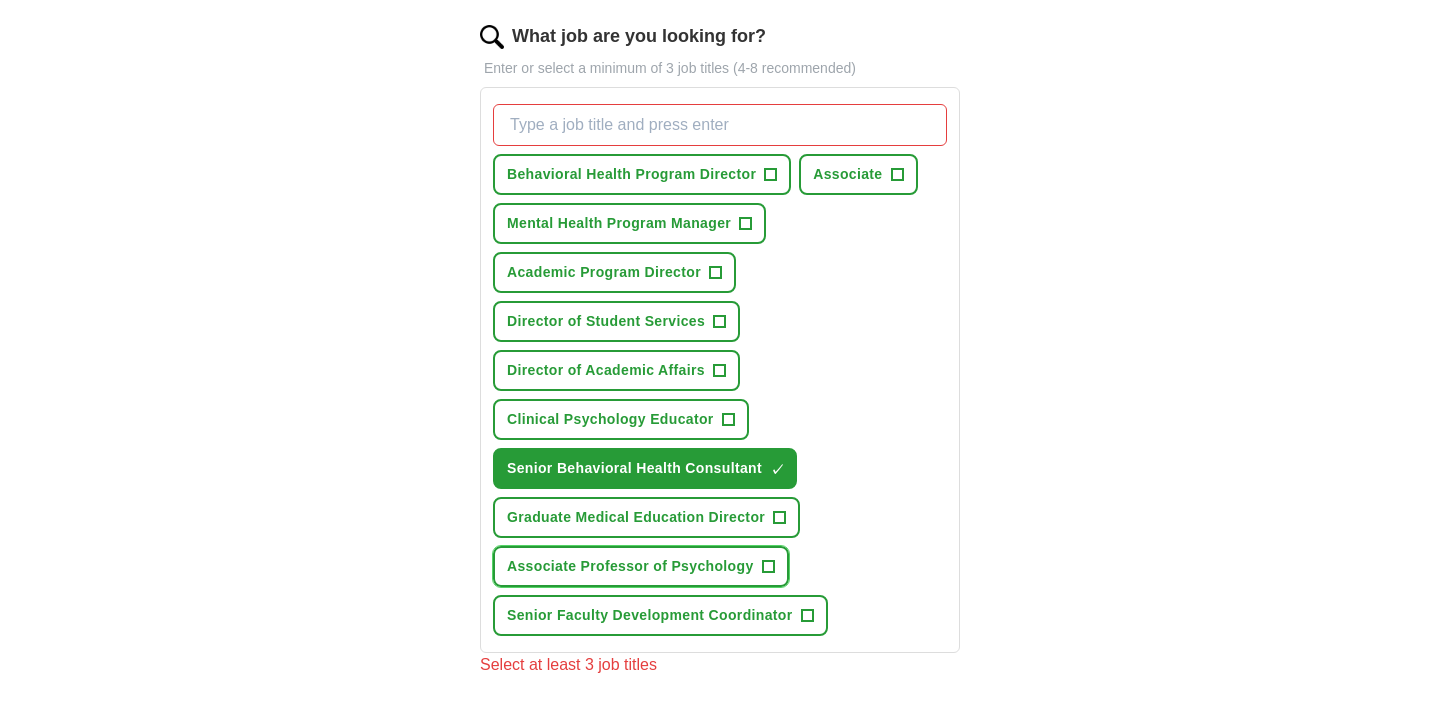 click on "+" at bounding box center (768, 567) 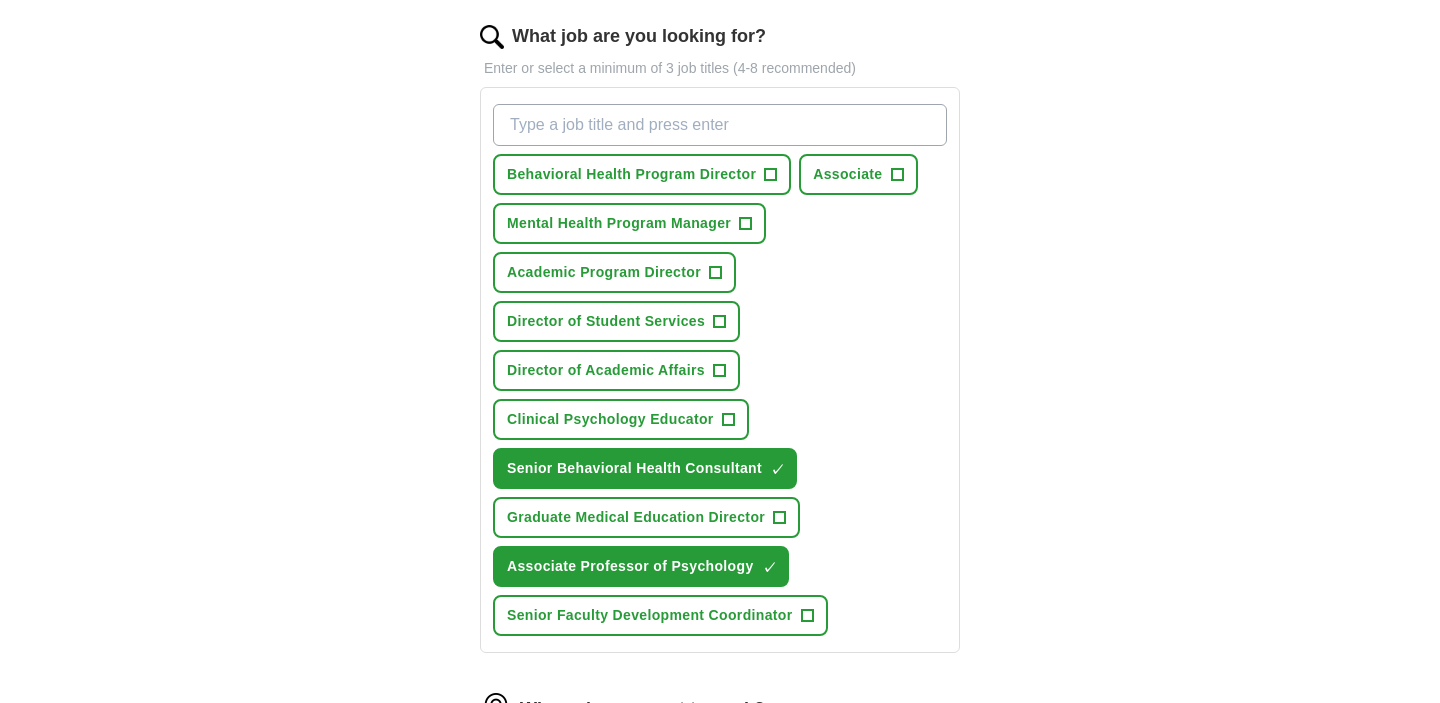 click on "What job are you looking for?" at bounding box center (720, 125) 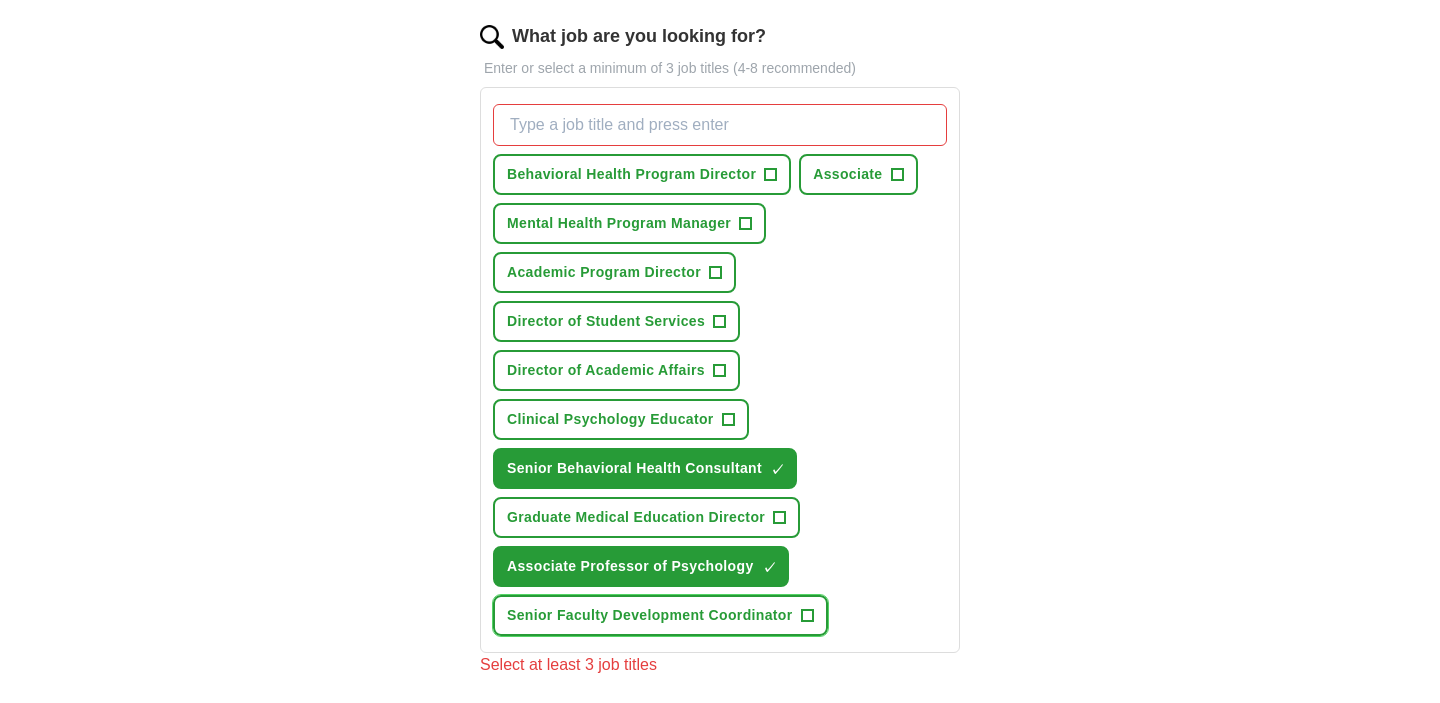 click on "+" at bounding box center (807, 616) 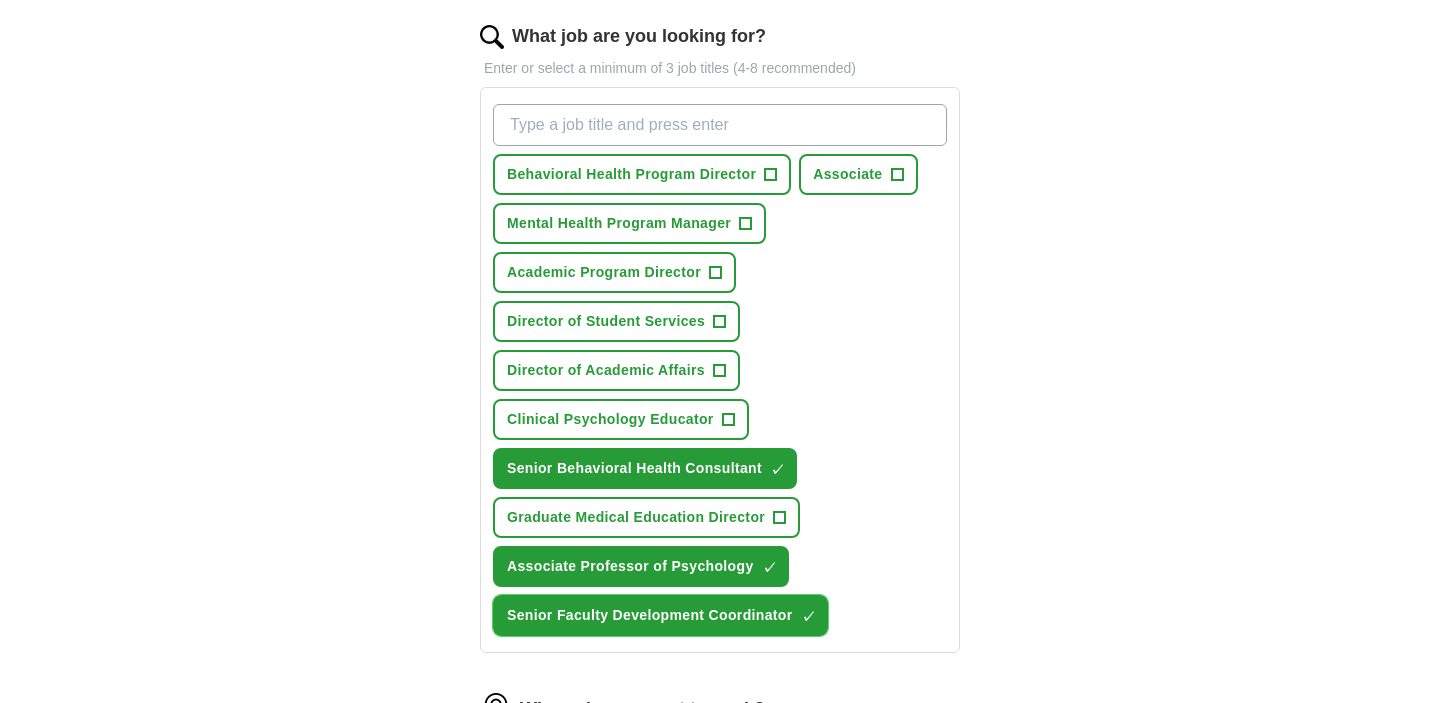 type 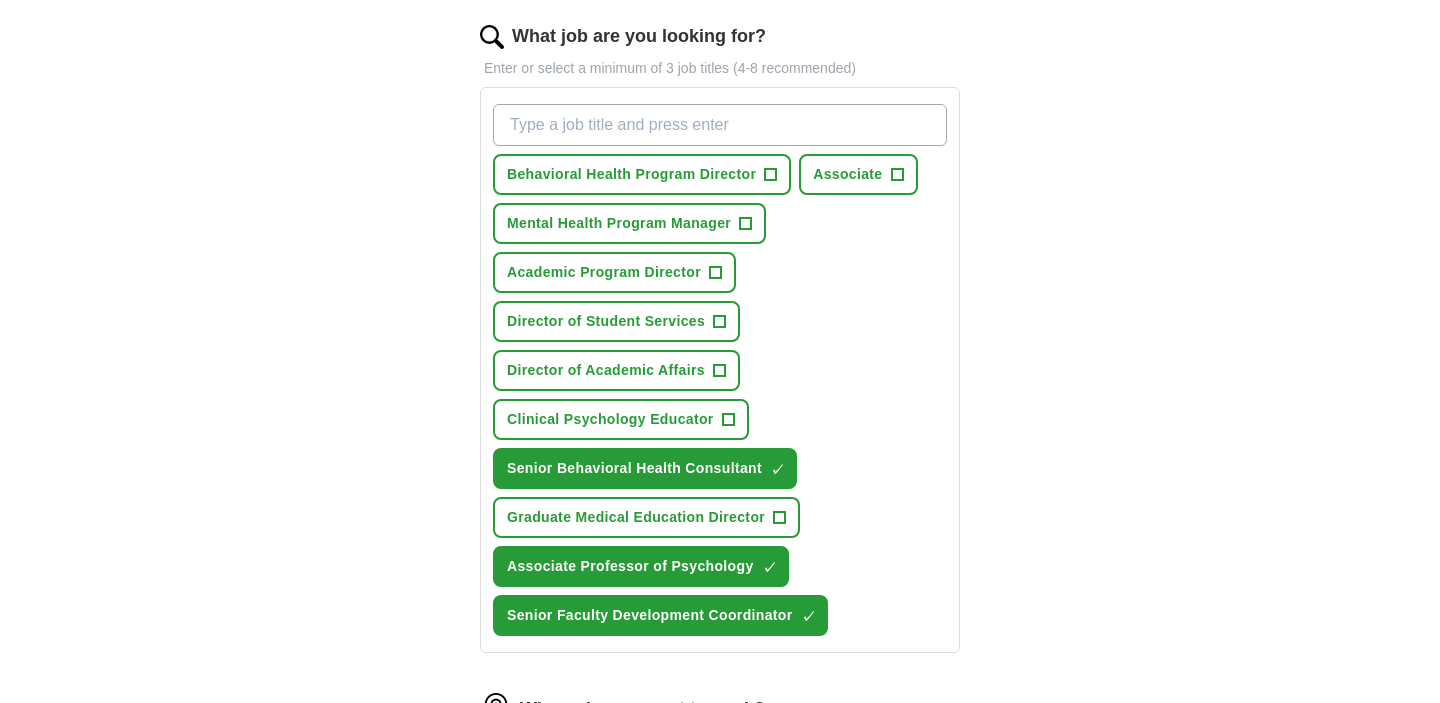 click on "What job are you looking for?" at bounding box center [720, 125] 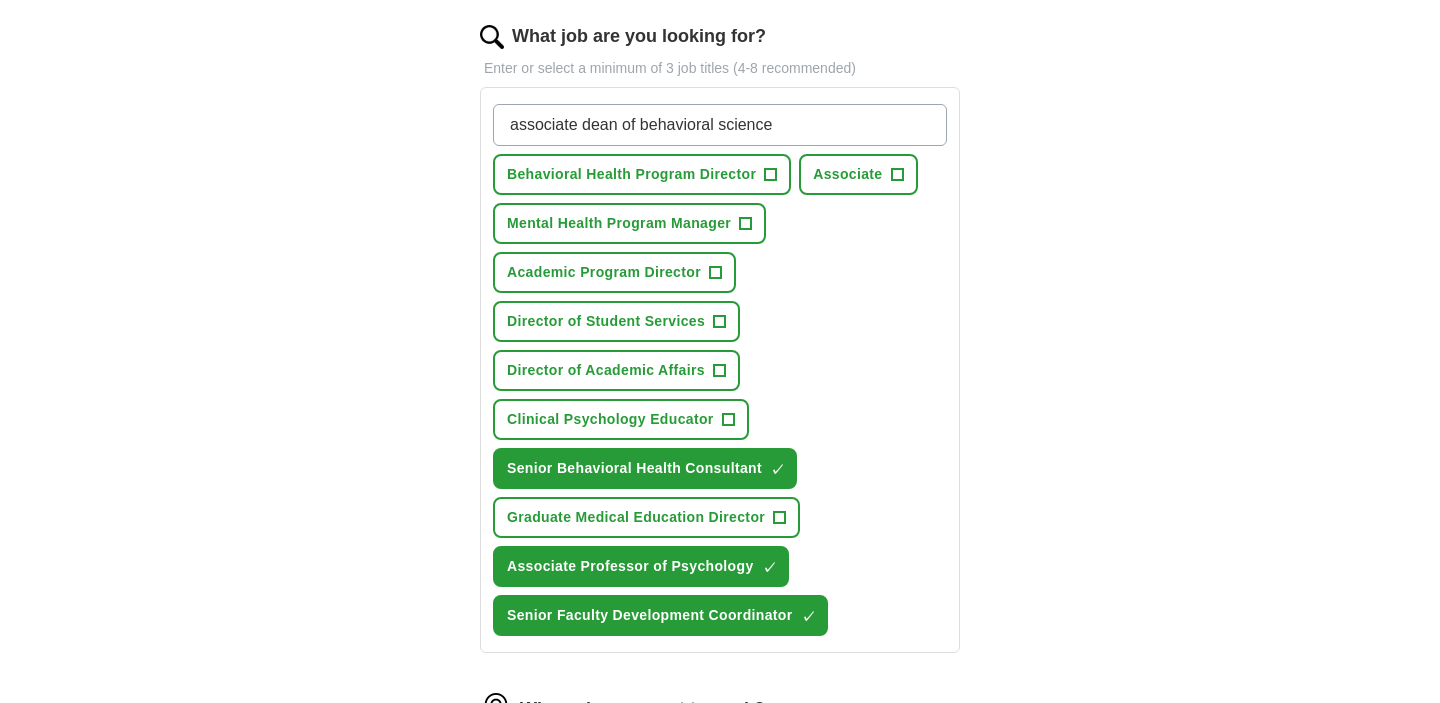 type on "associate dean of behavioral sciences" 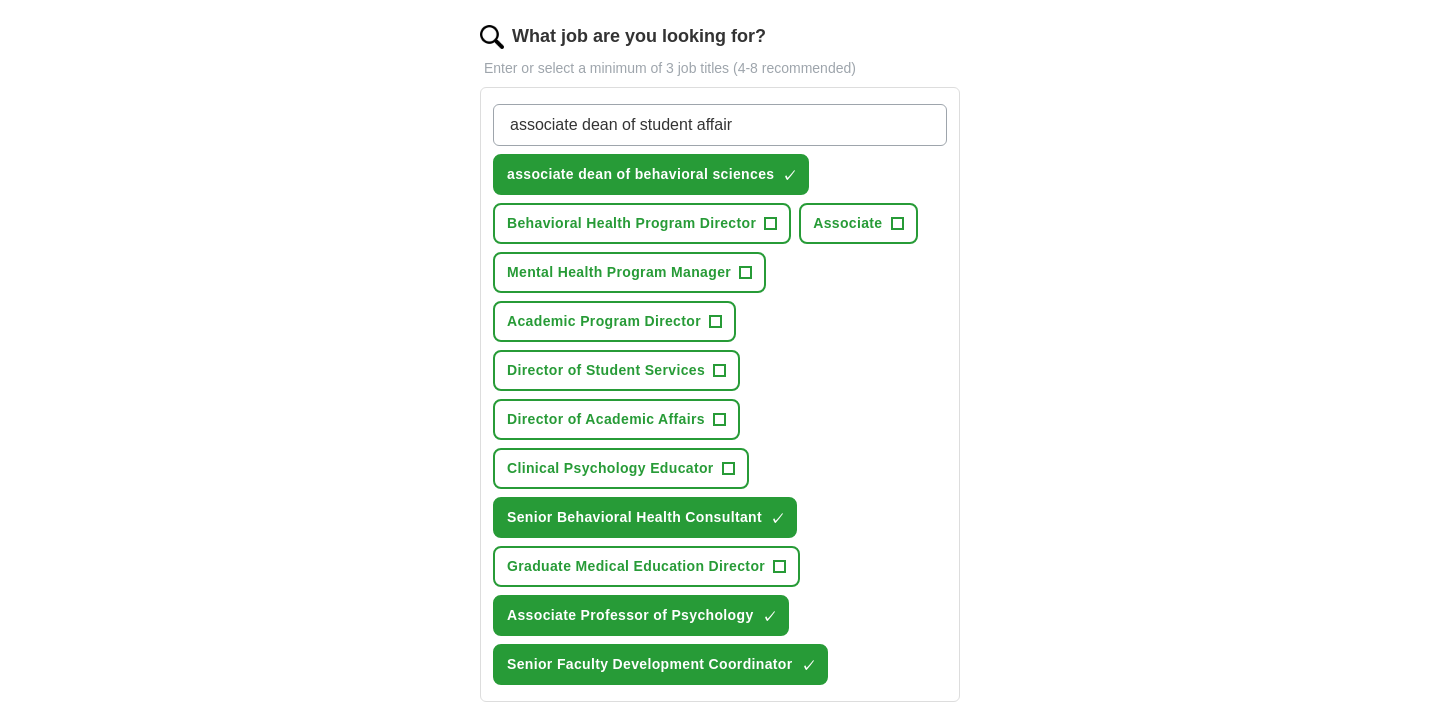type on "associate dean of student affairs" 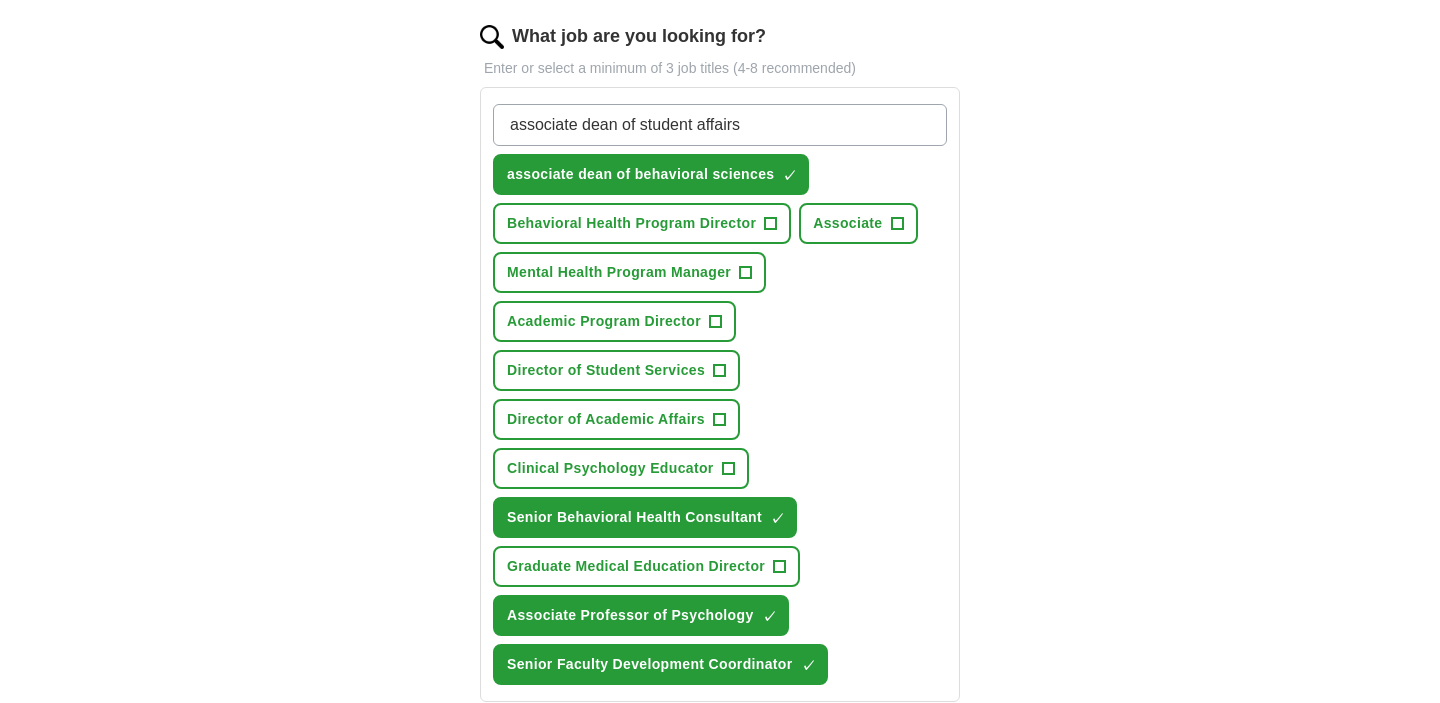 type 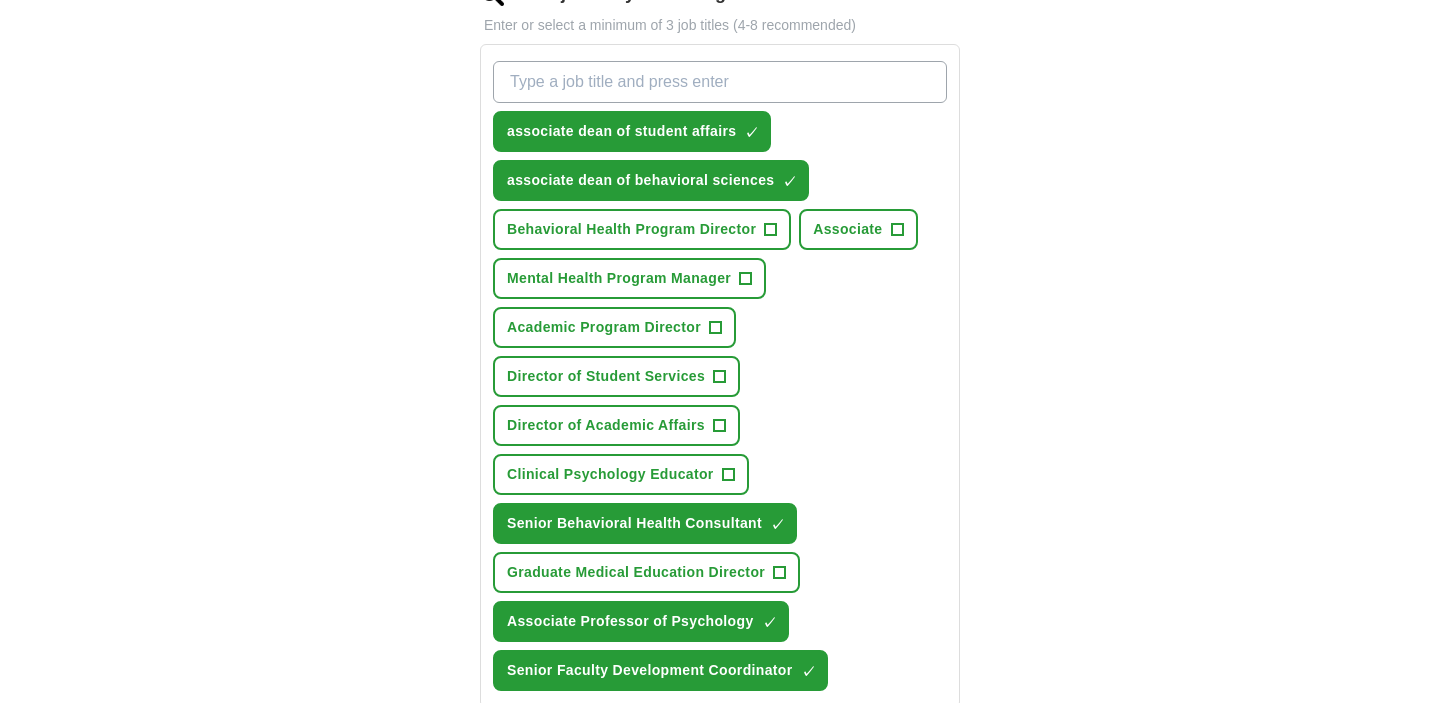 scroll, scrollTop: 701, scrollLeft: 0, axis: vertical 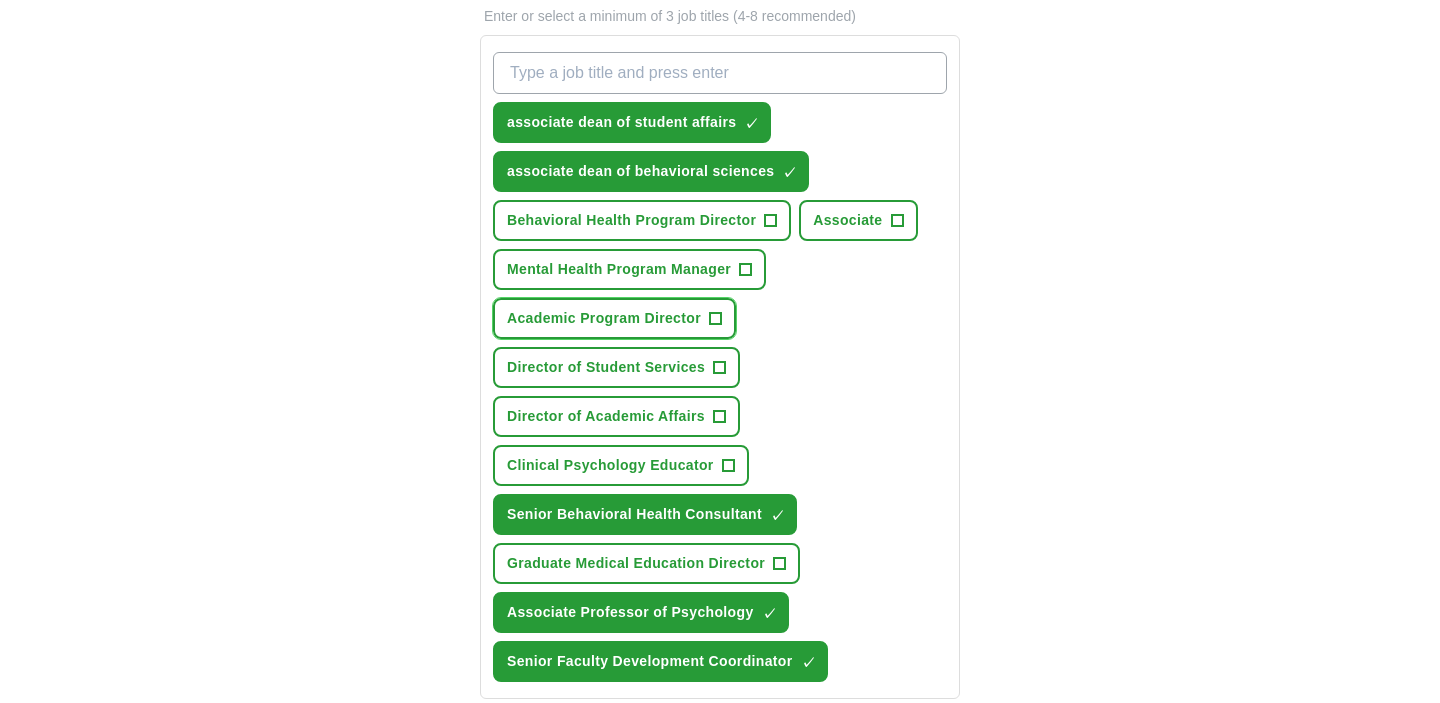 click on "+" at bounding box center [715, 319] 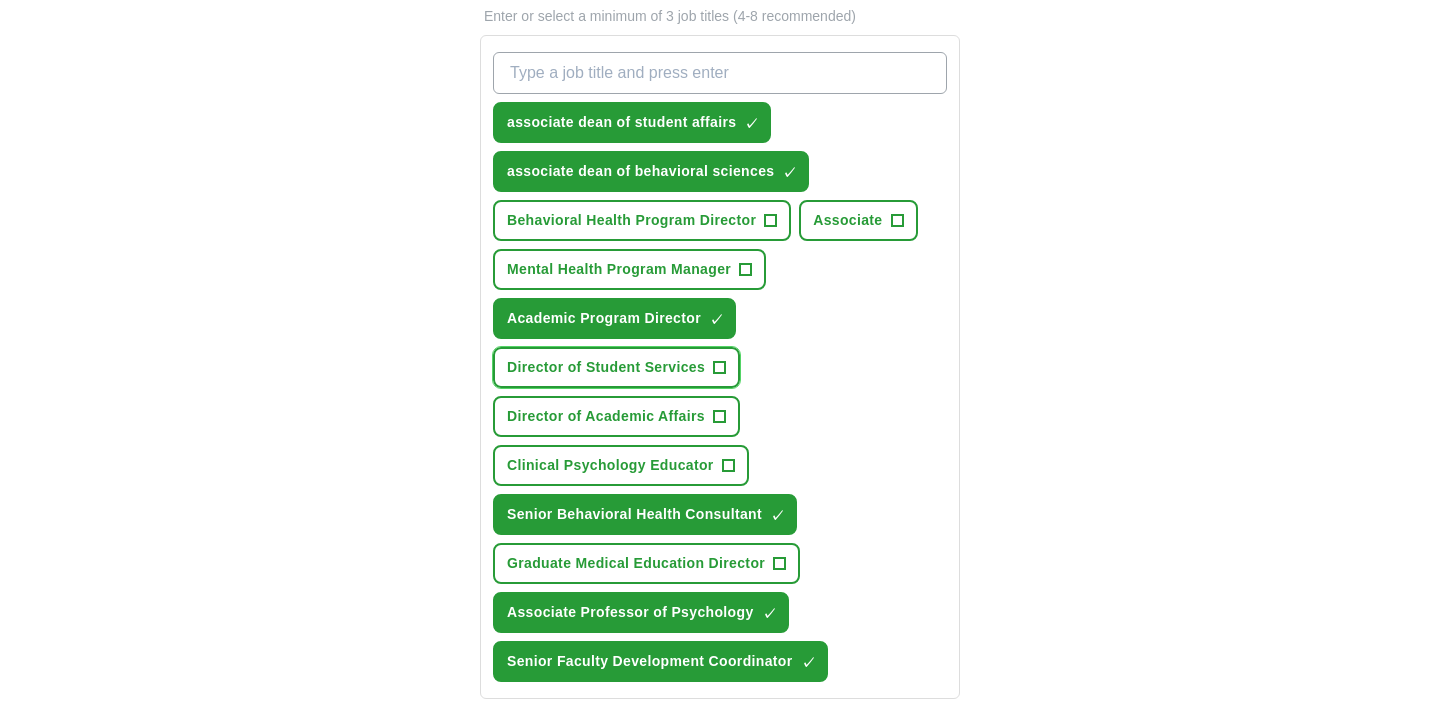 click on "Director of Student Services +" at bounding box center (616, 367) 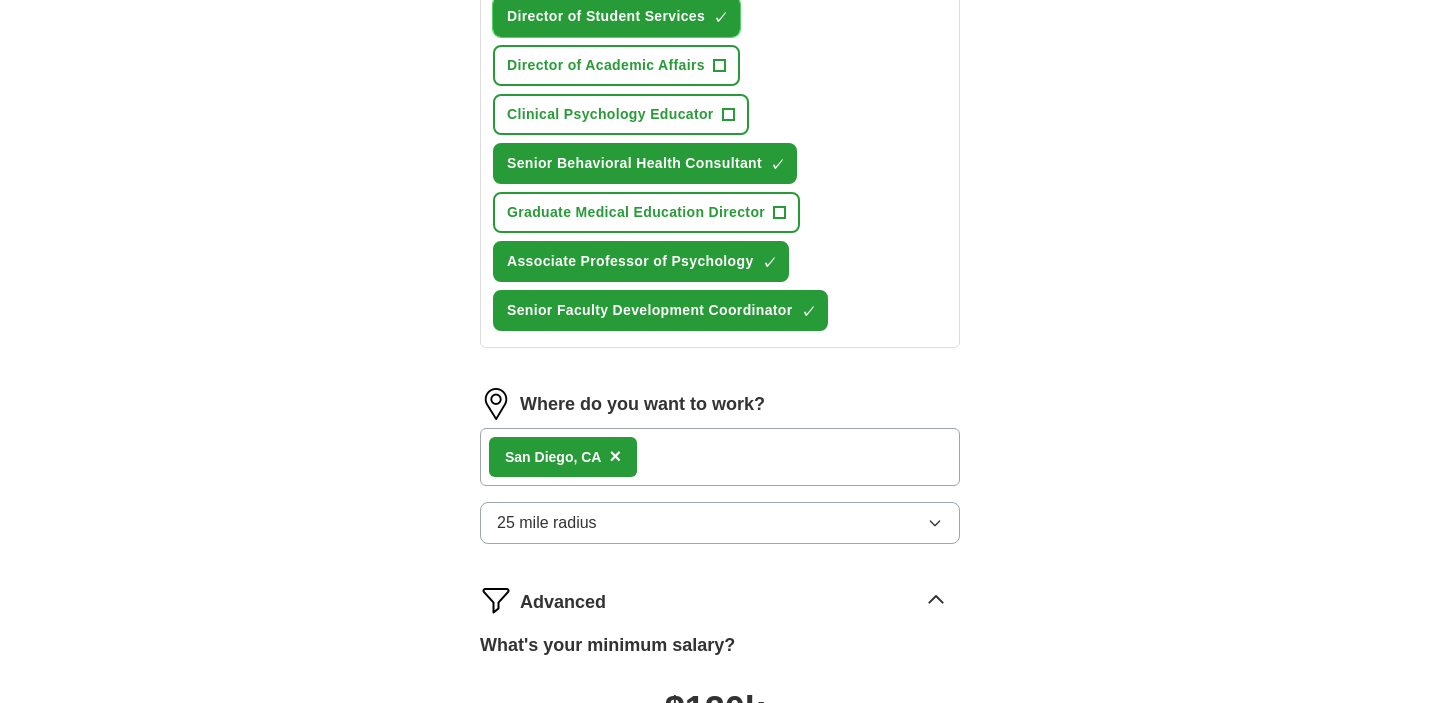 scroll, scrollTop: 1069, scrollLeft: 0, axis: vertical 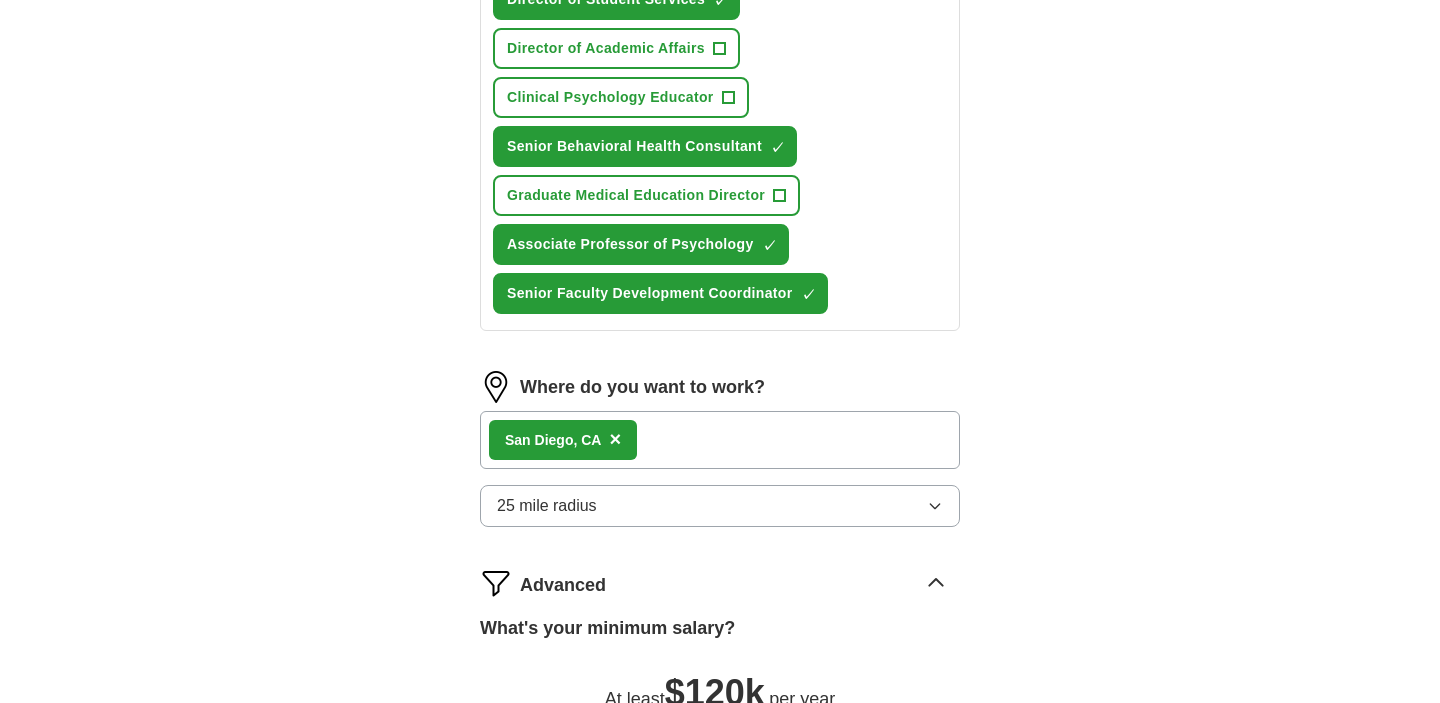 click 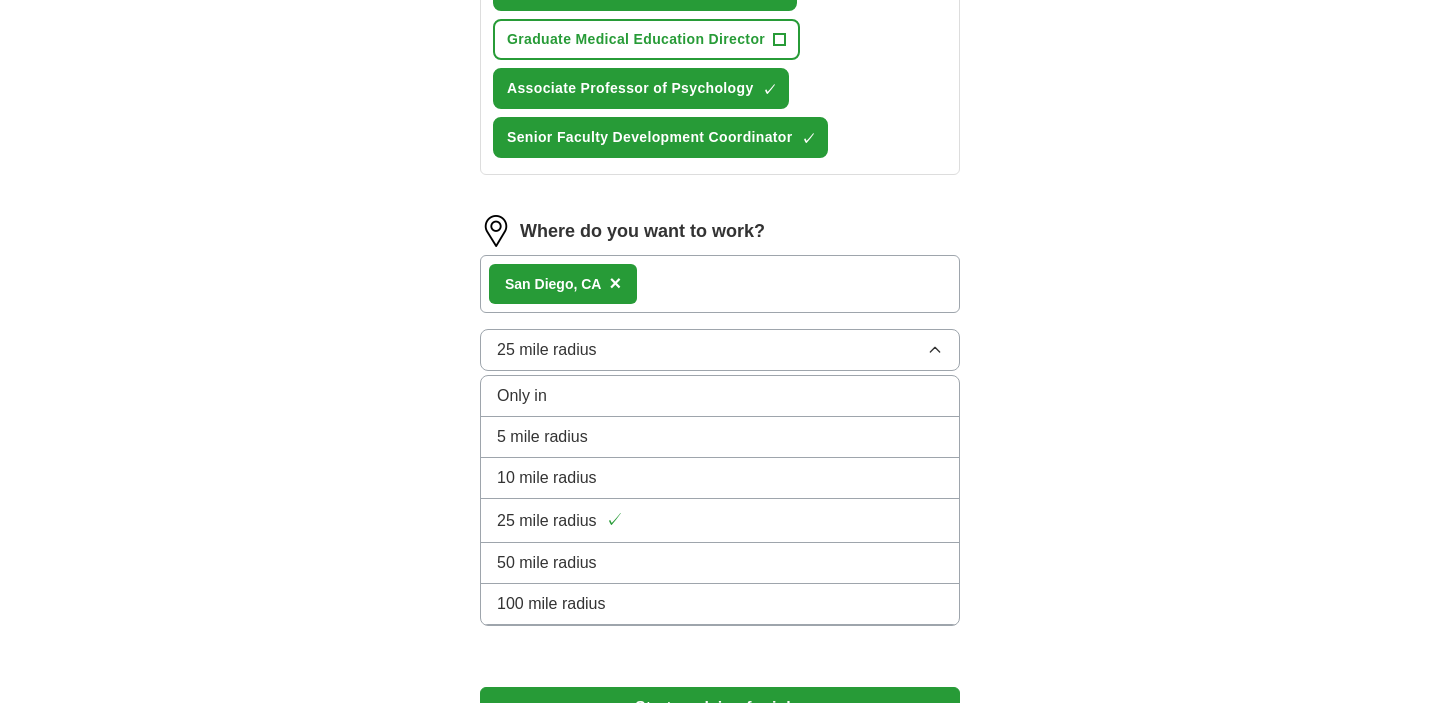 scroll, scrollTop: 1227, scrollLeft: 0, axis: vertical 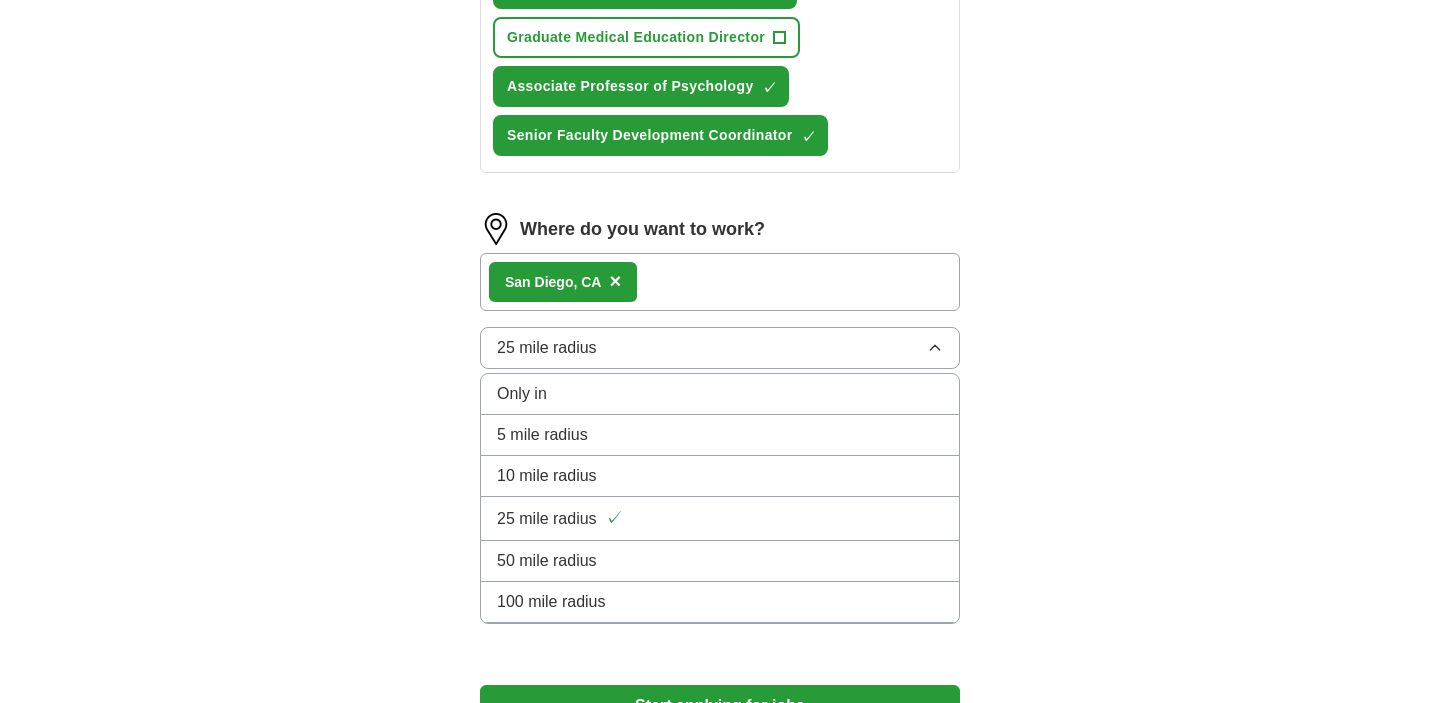 click on "100 mile radius" at bounding box center [720, 602] 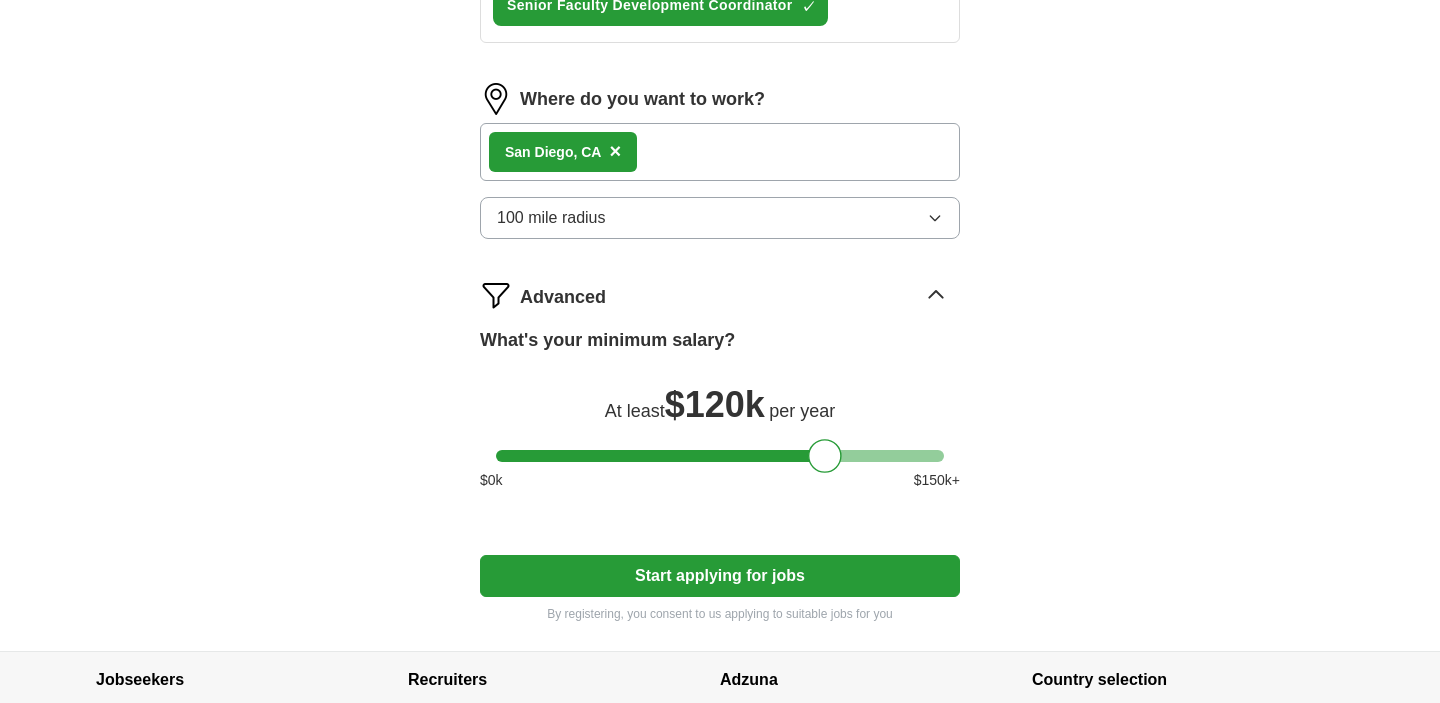 scroll, scrollTop: 1358, scrollLeft: 0, axis: vertical 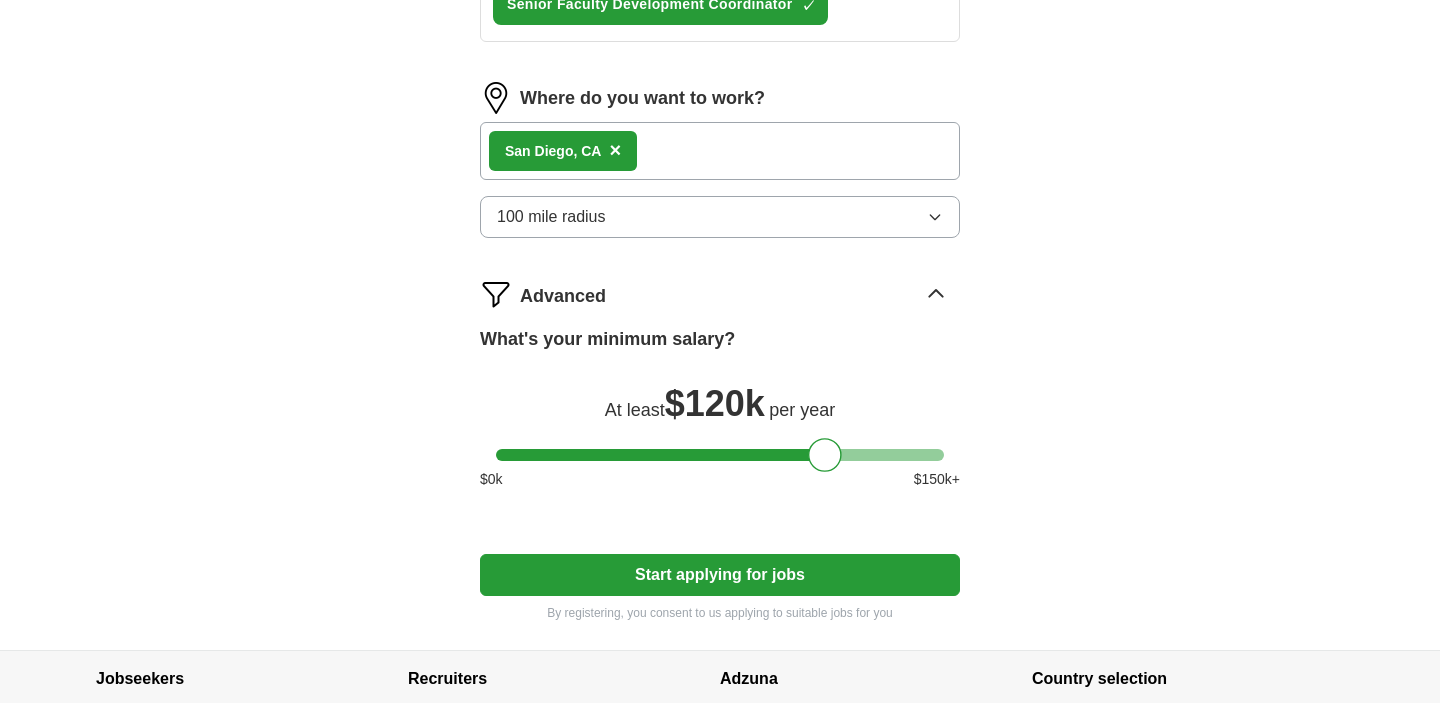 click on "Start applying for jobs" at bounding box center (720, 575) 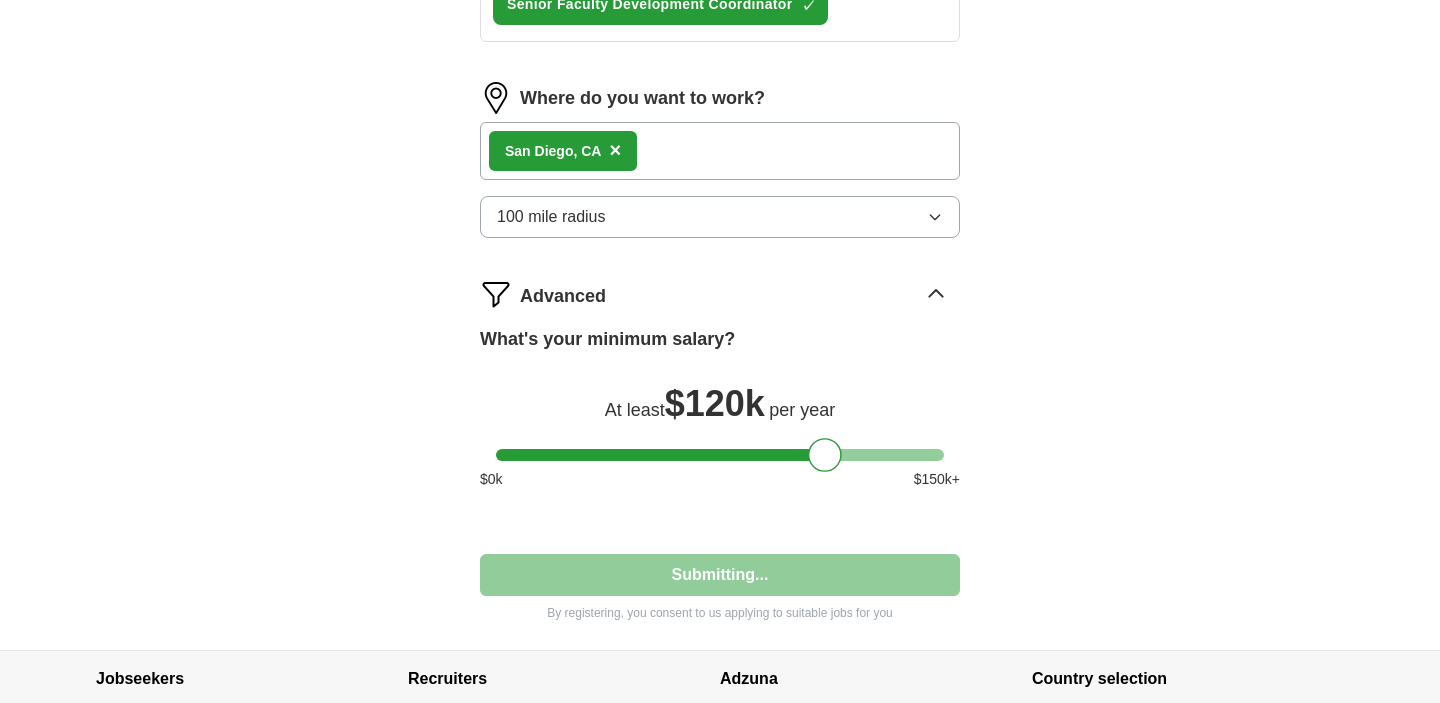 select on "**" 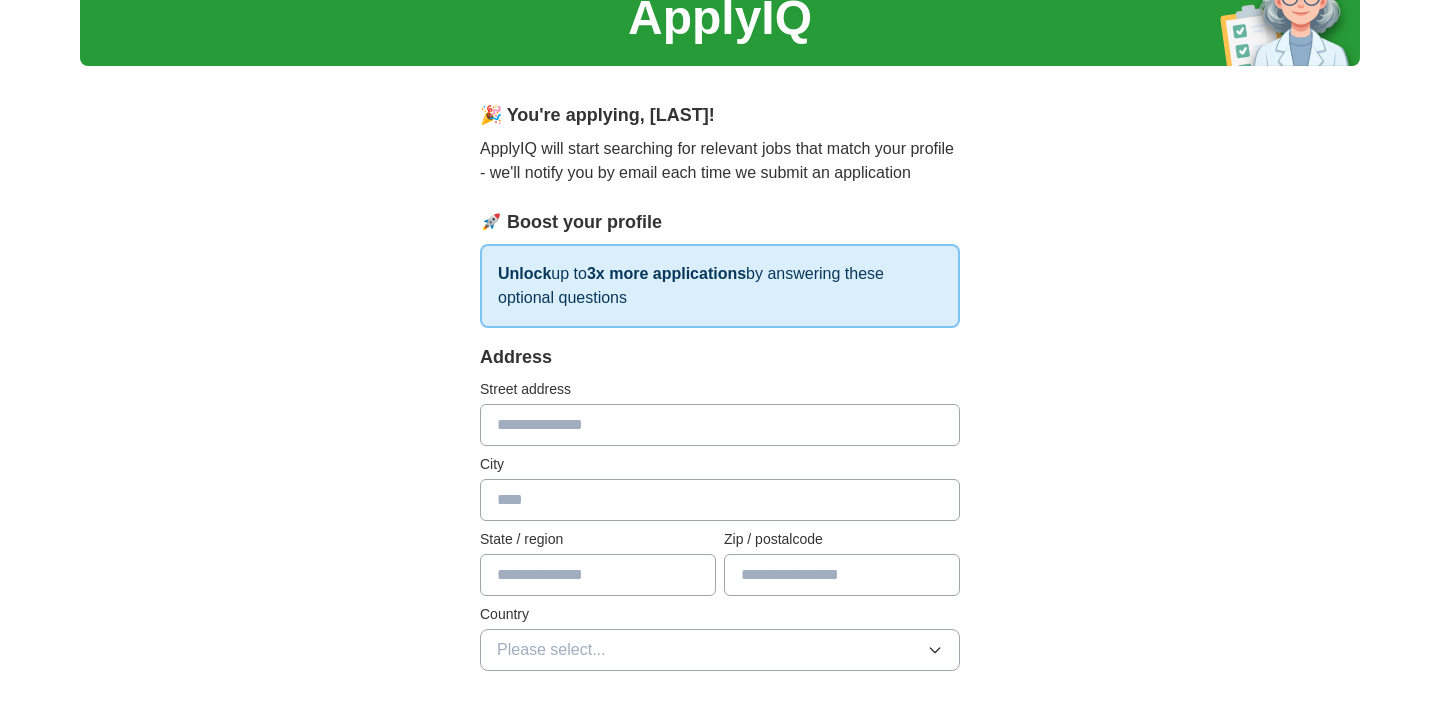 scroll, scrollTop: 92, scrollLeft: 0, axis: vertical 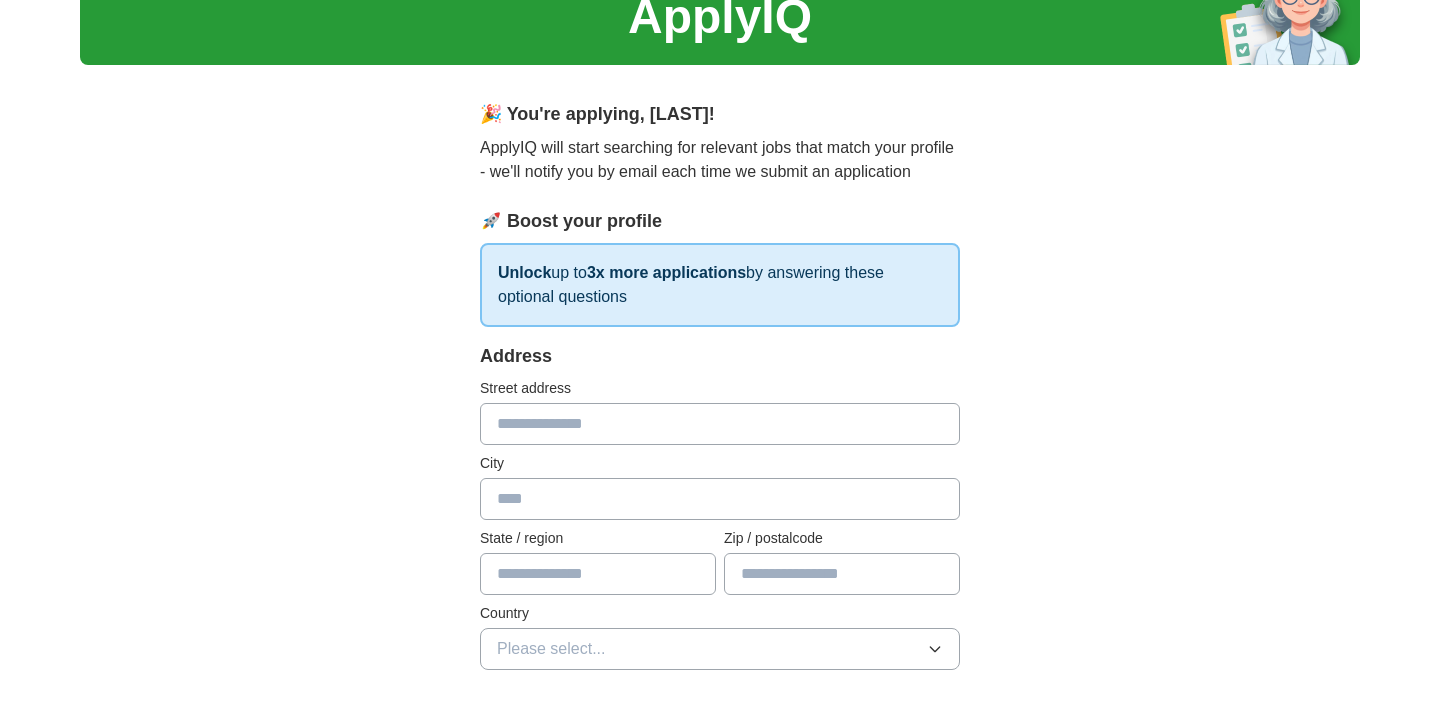 click at bounding box center [720, 424] 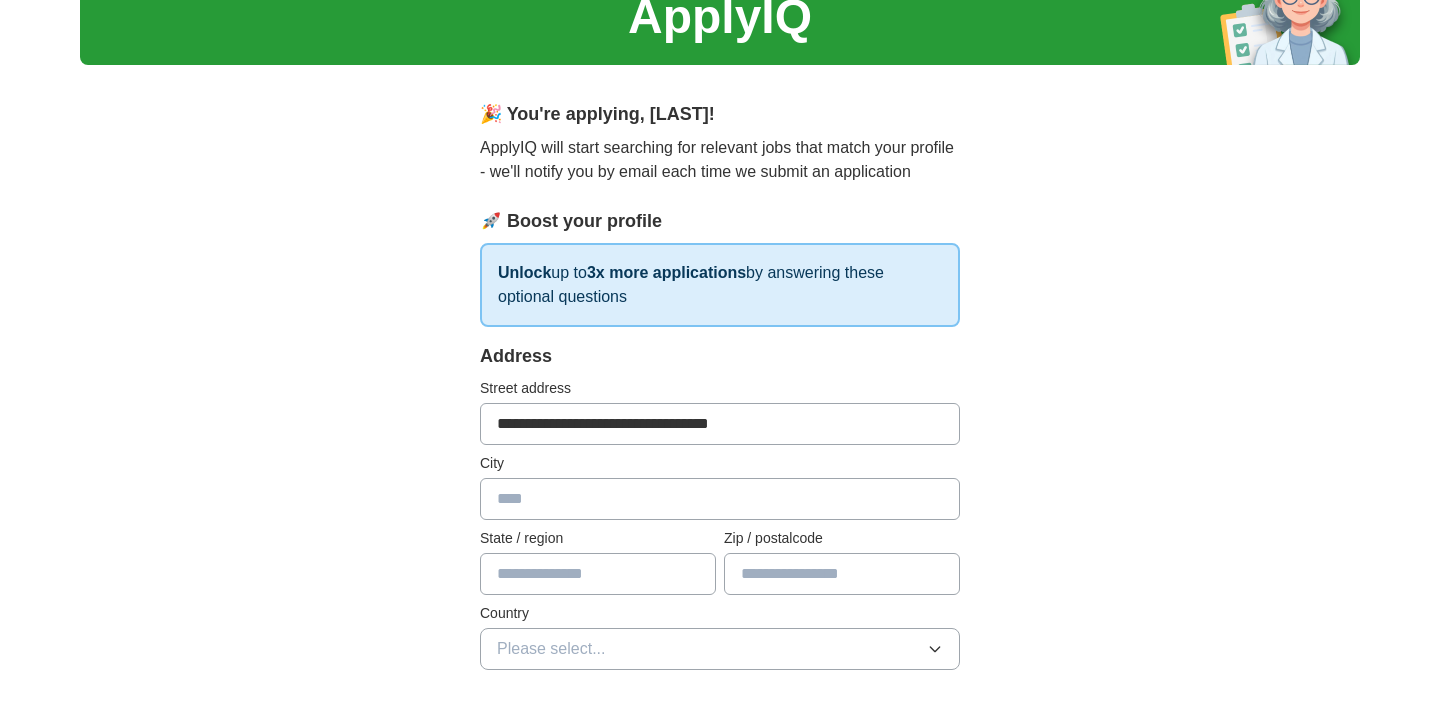 type on "**********" 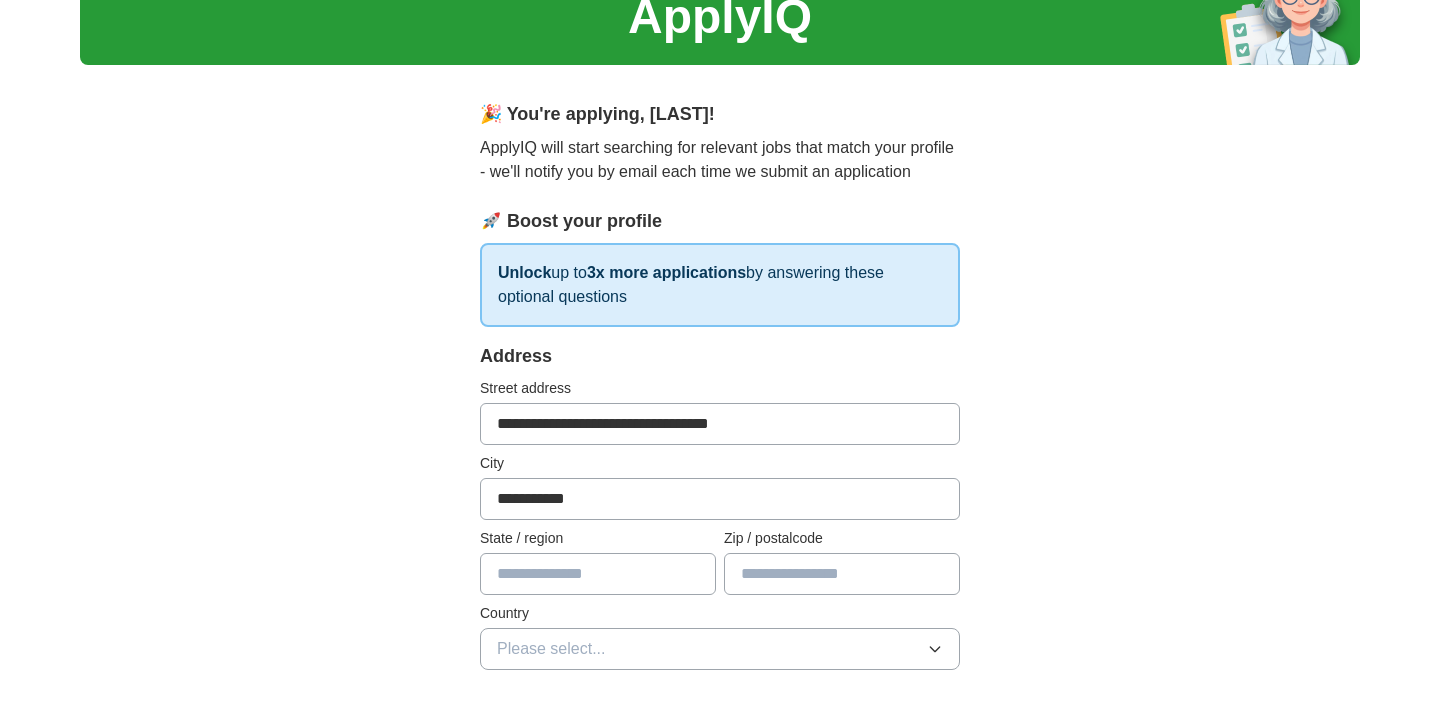 type on "**" 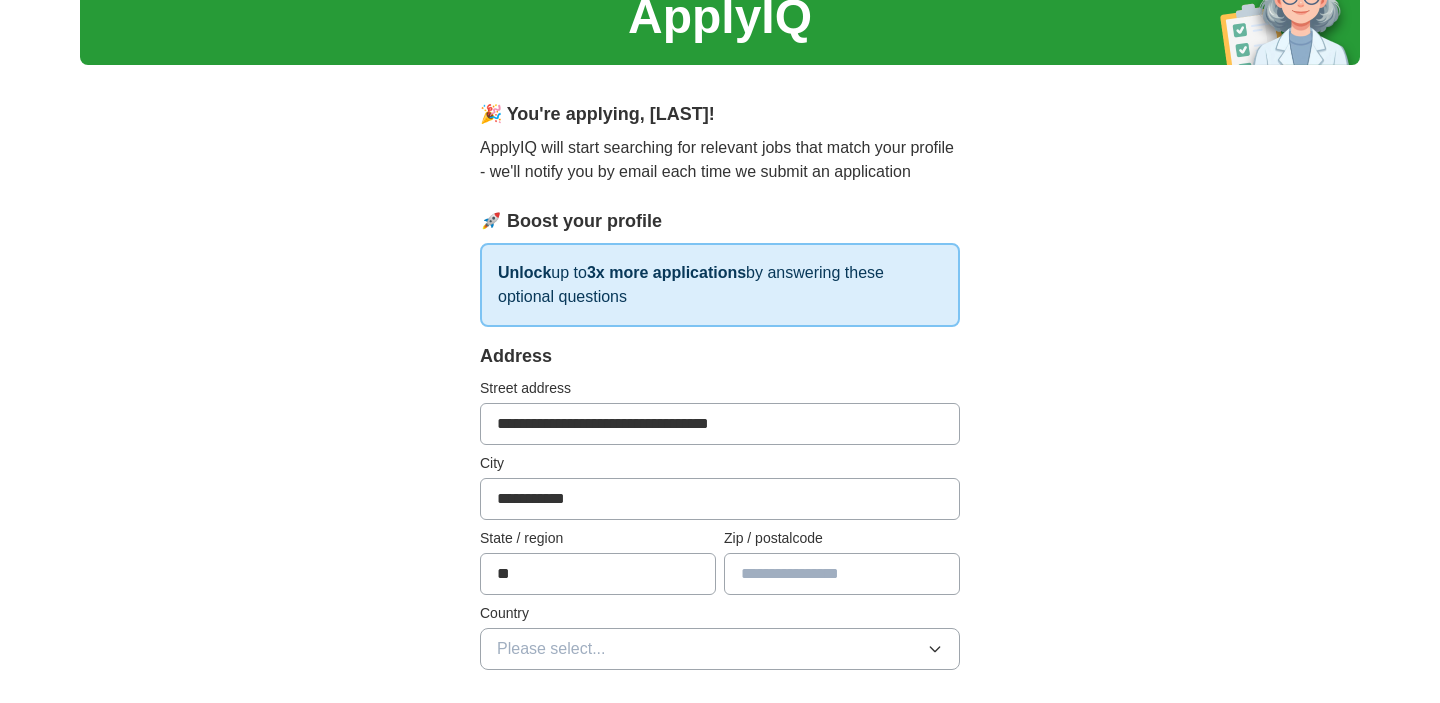 type on "*****" 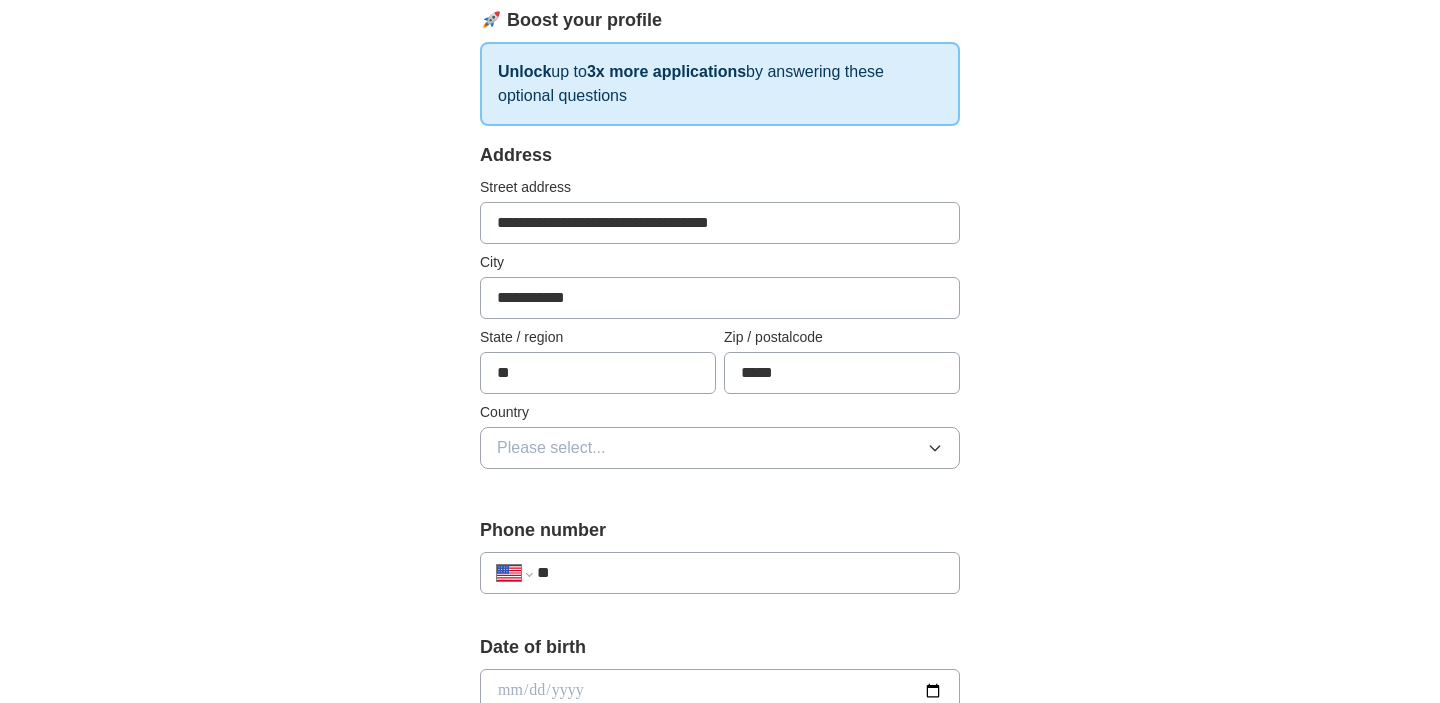 scroll, scrollTop: 309, scrollLeft: 0, axis: vertical 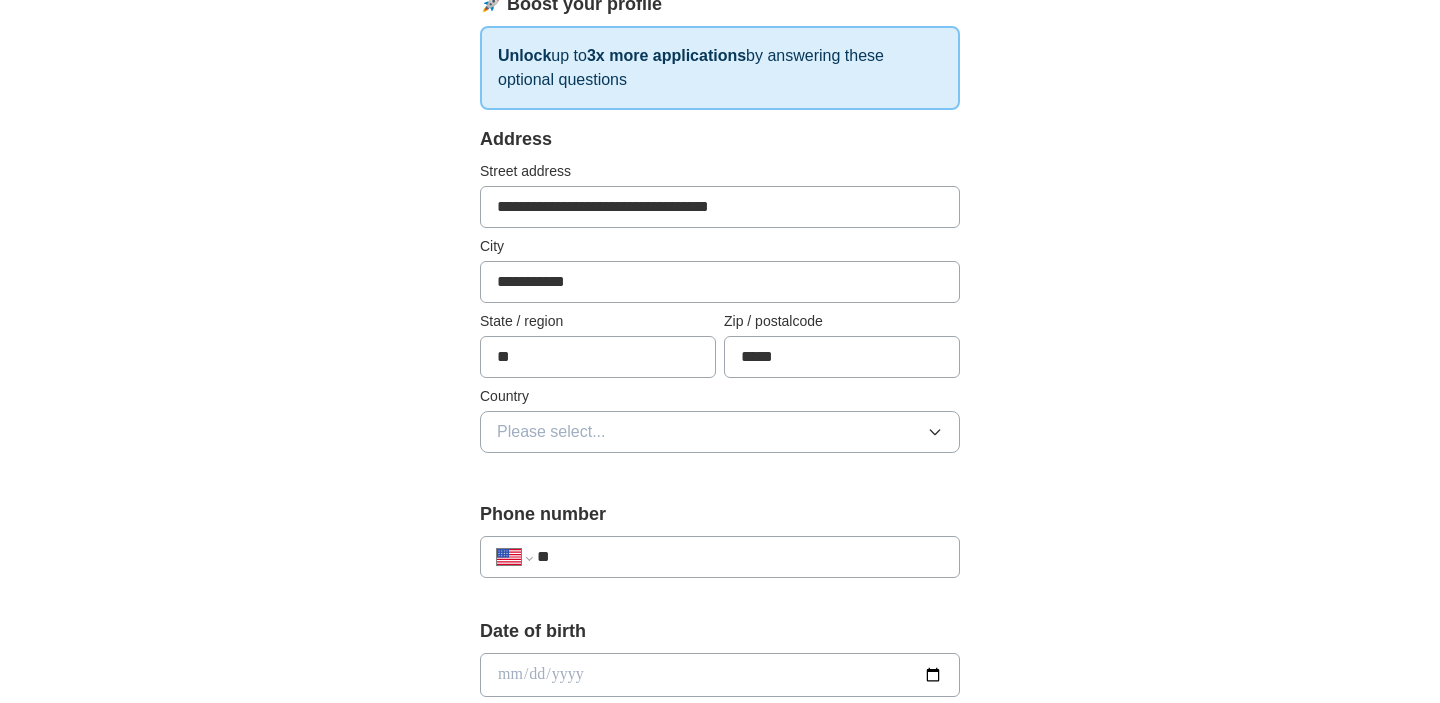 click 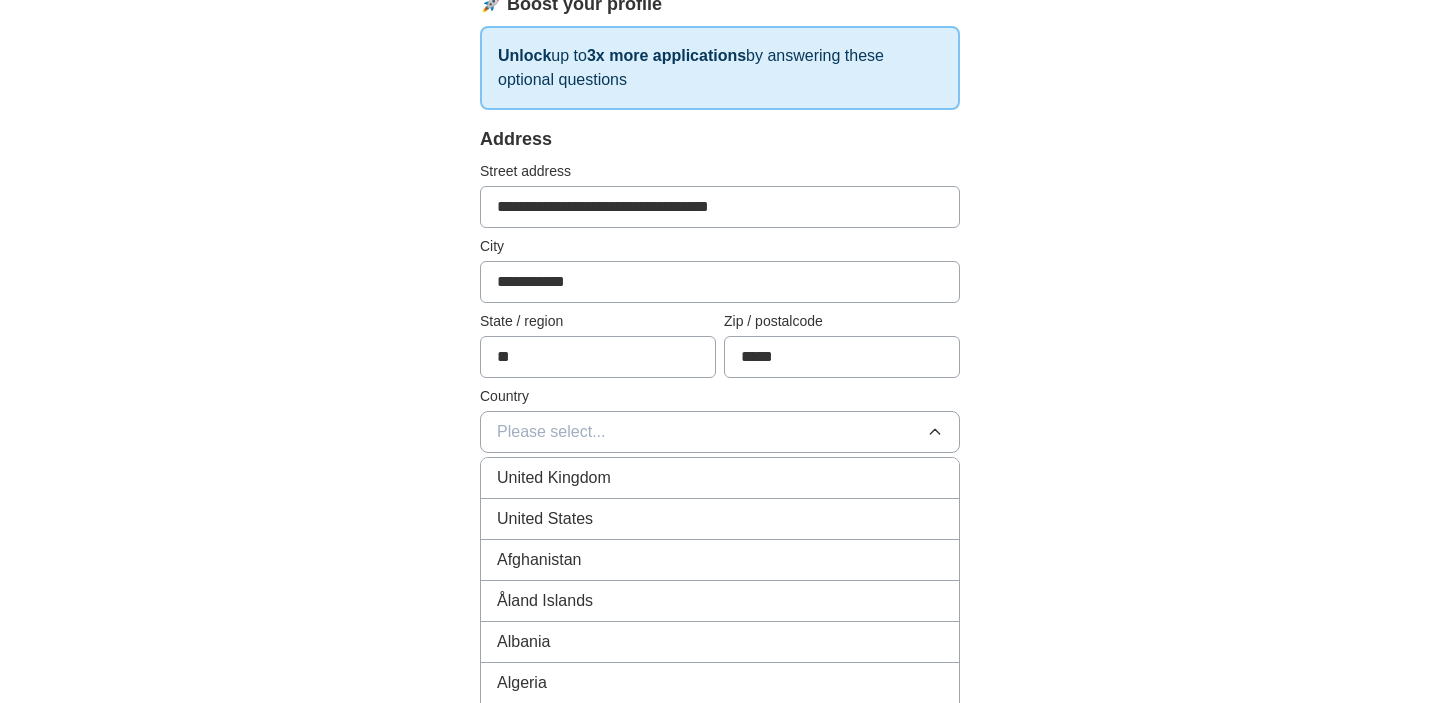 click on "United States" at bounding box center (720, 519) 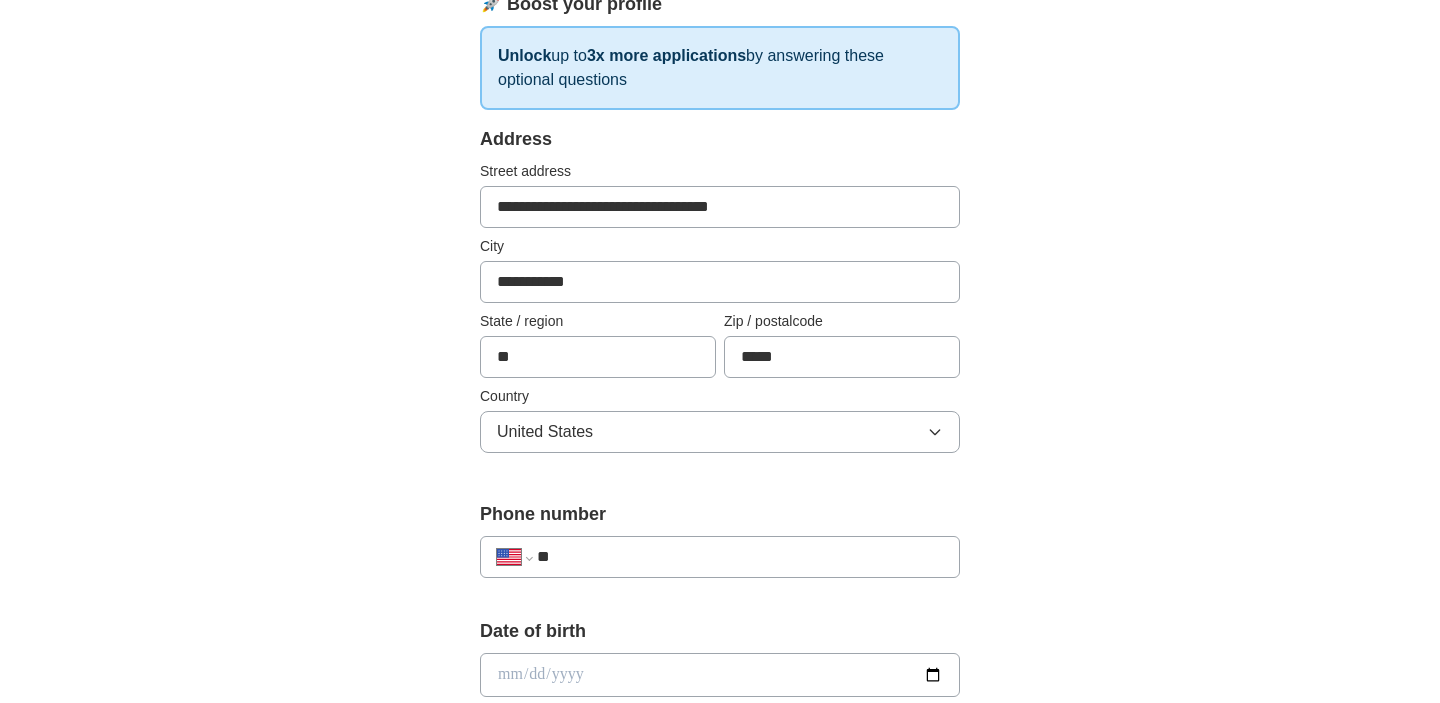 click on "**" at bounding box center (740, 557) 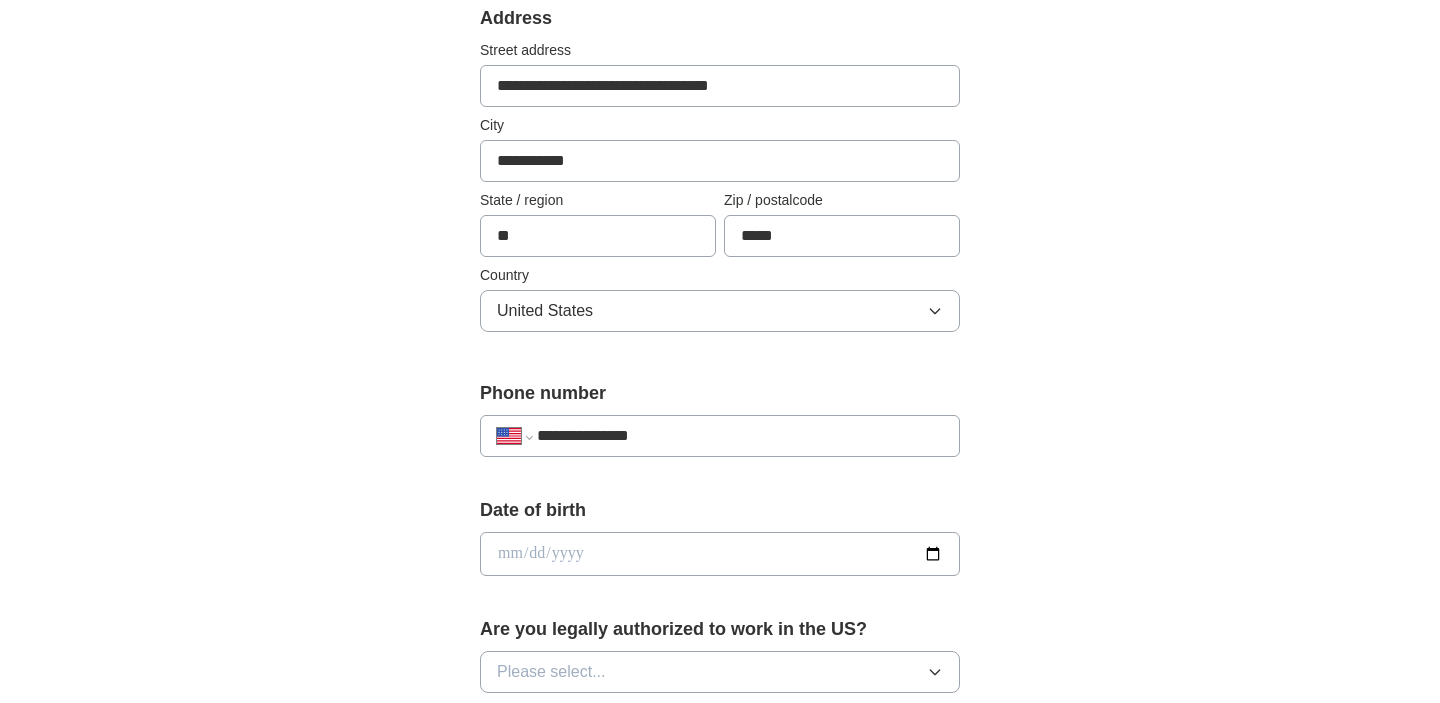 scroll, scrollTop: 451, scrollLeft: 0, axis: vertical 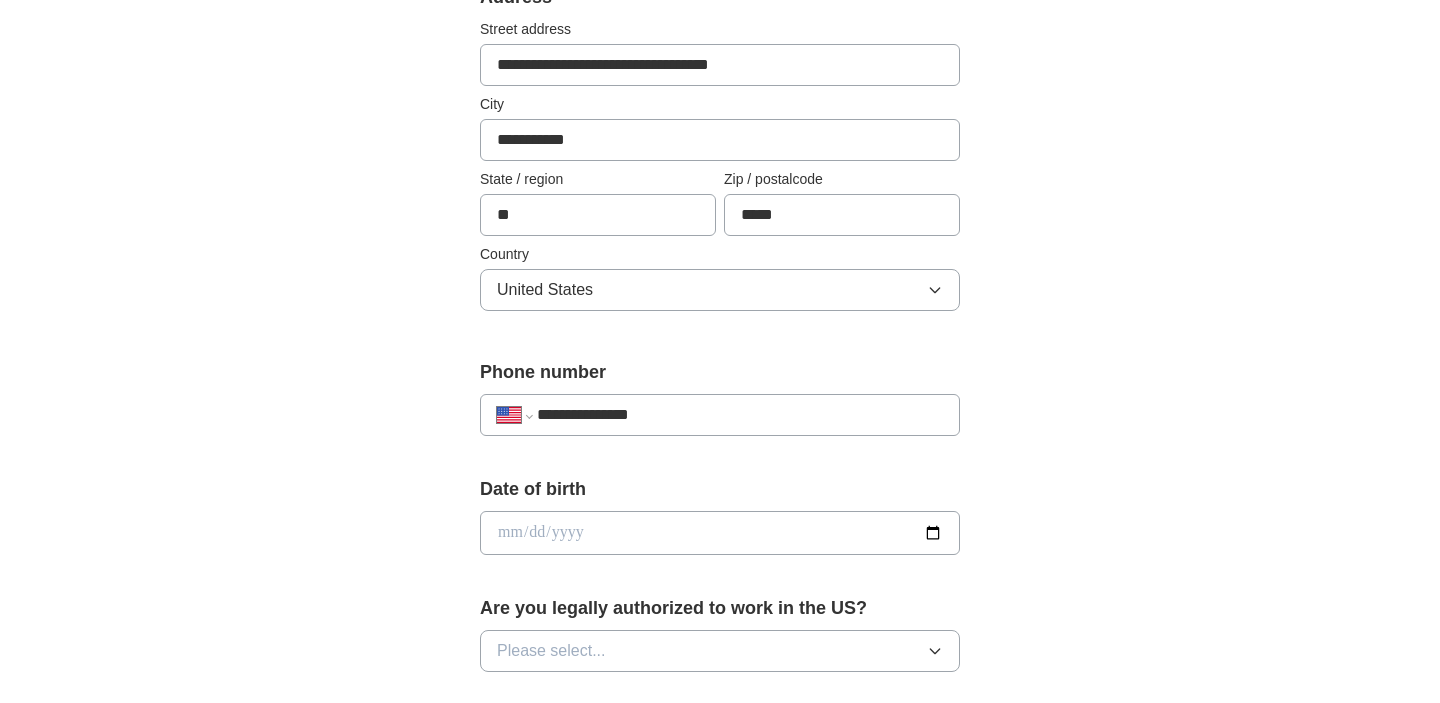 type on "**********" 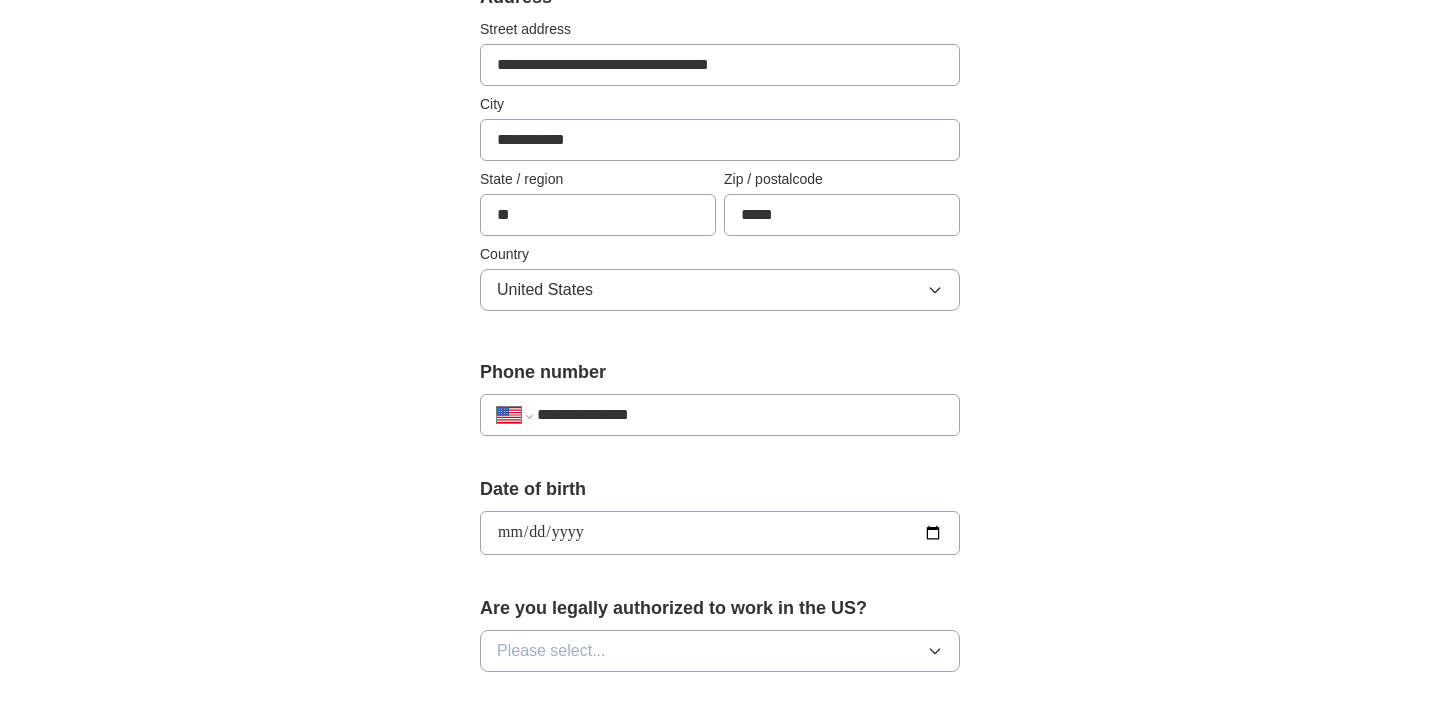 click on "**********" at bounding box center (720, 533) 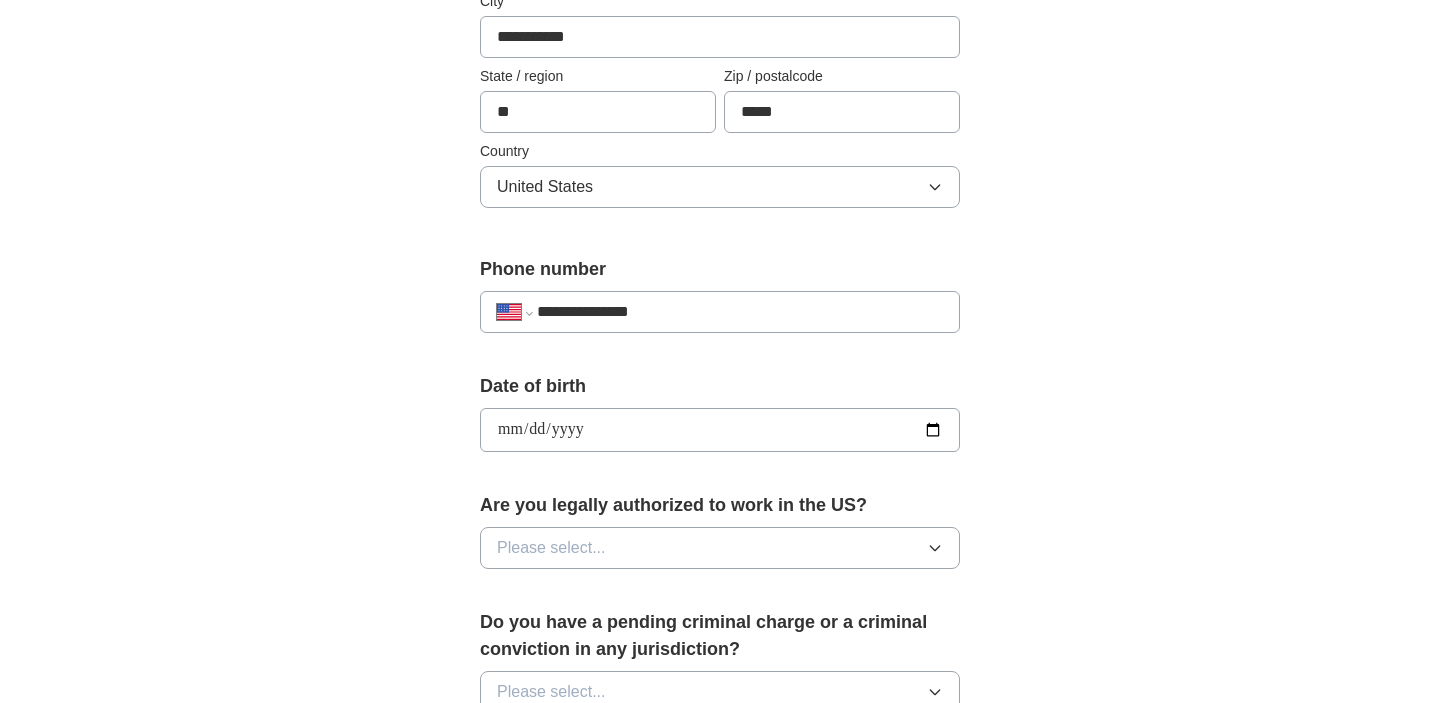 scroll, scrollTop: 558, scrollLeft: 0, axis: vertical 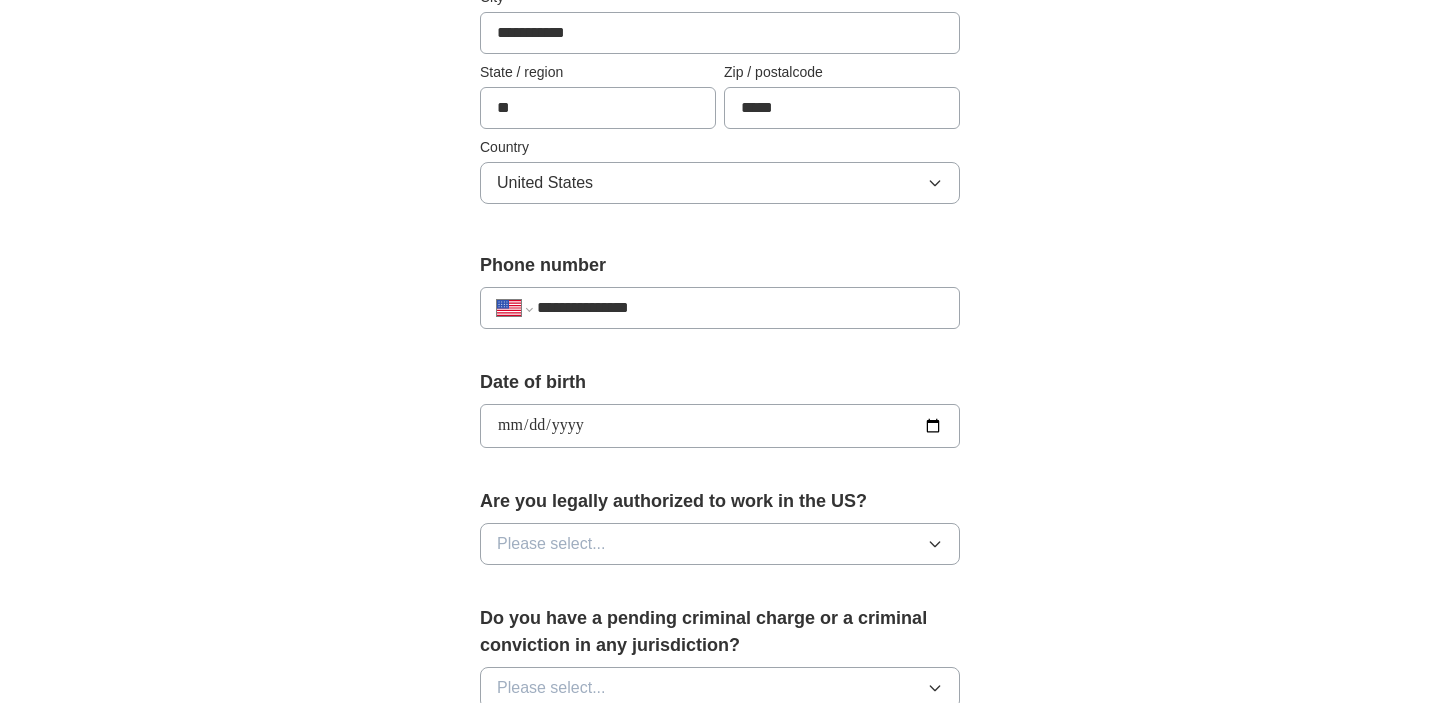 click 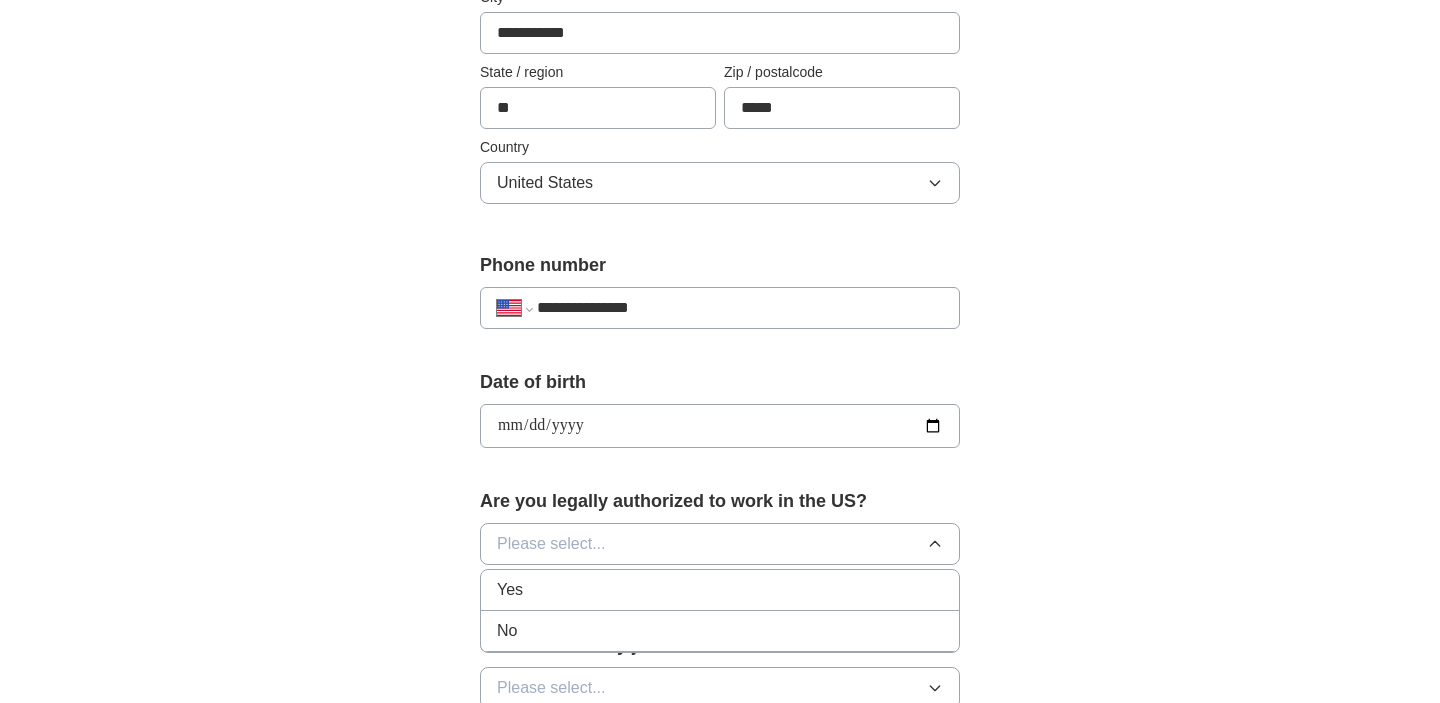click on "Yes" at bounding box center [720, 590] 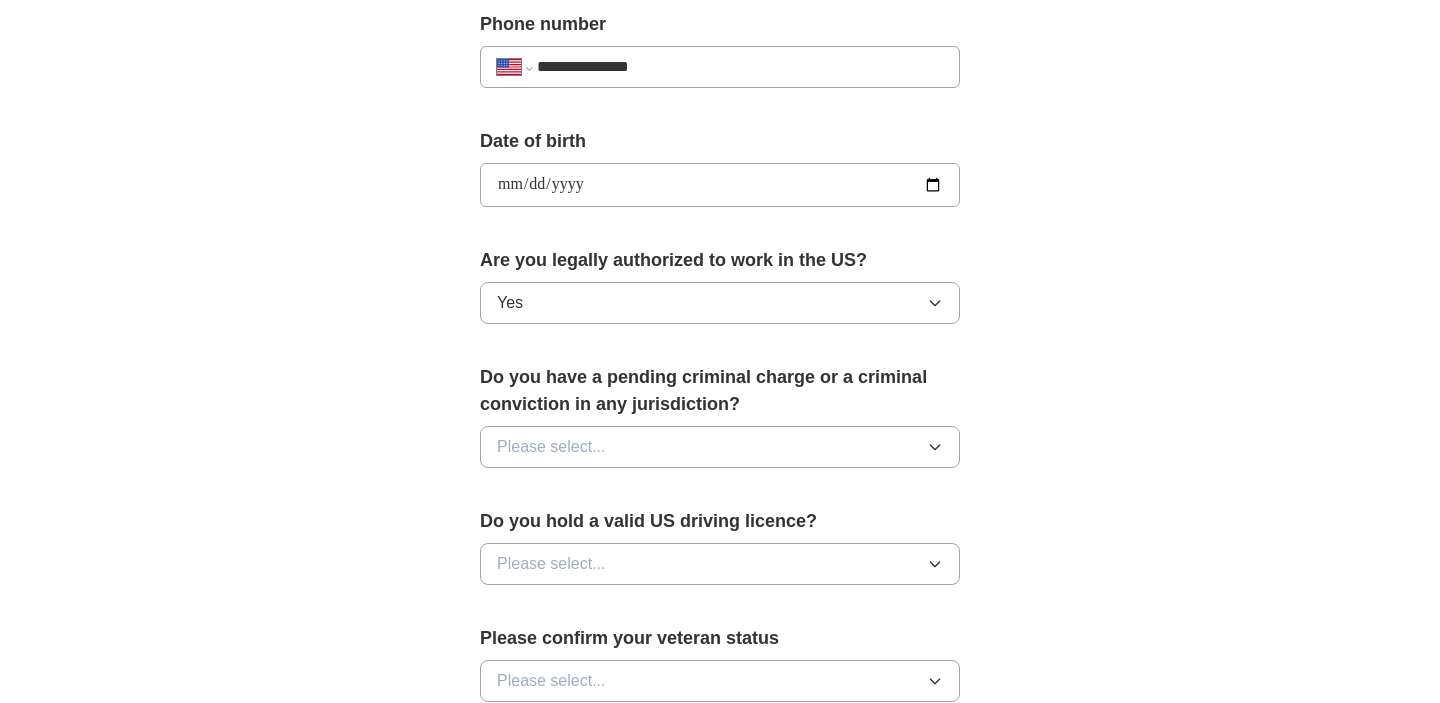 scroll, scrollTop: 804, scrollLeft: 0, axis: vertical 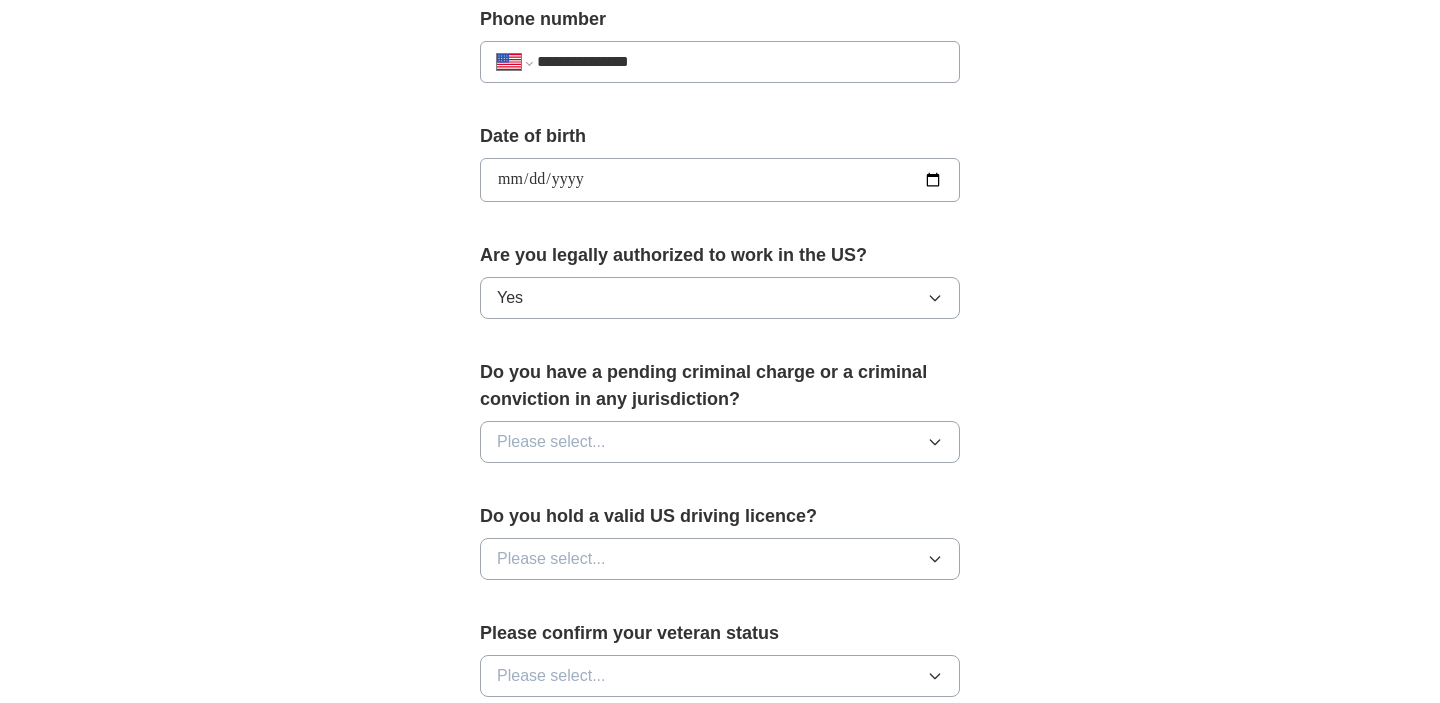 click 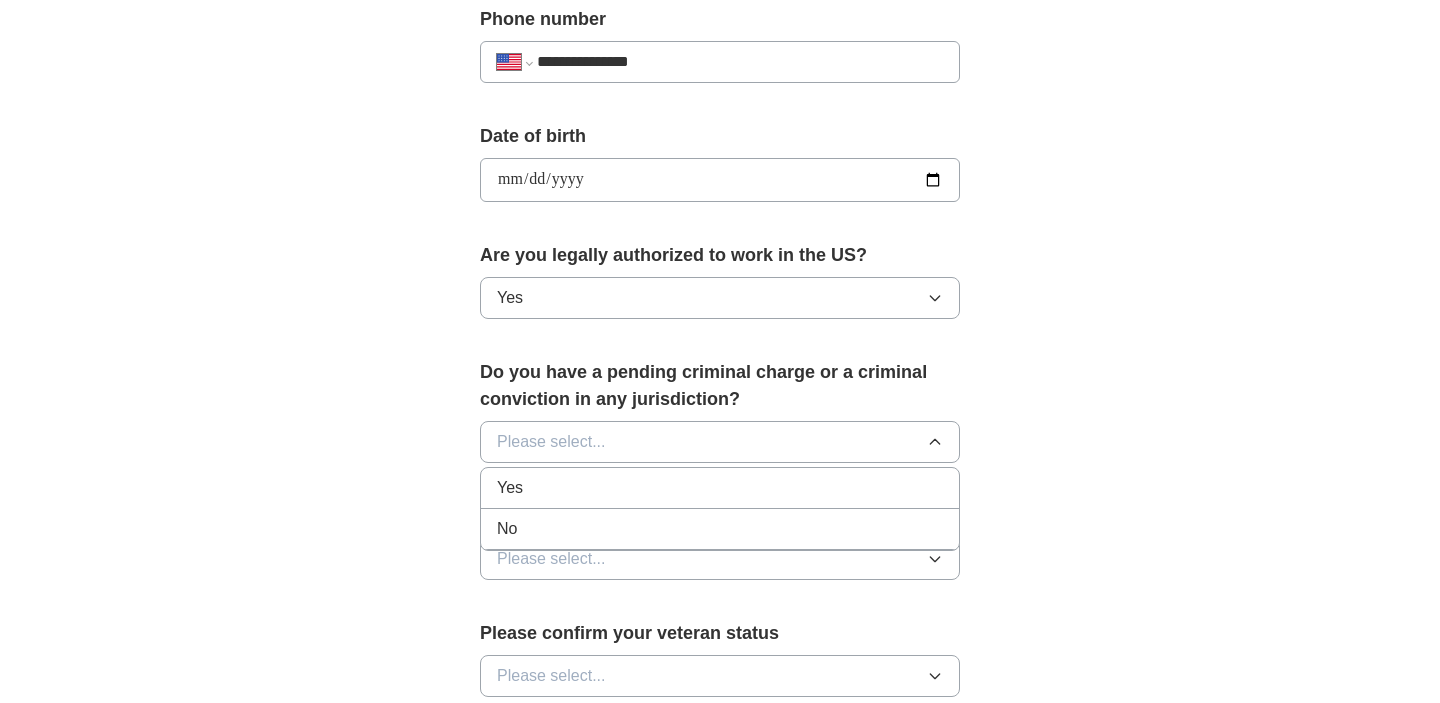 click on "No" at bounding box center [720, 529] 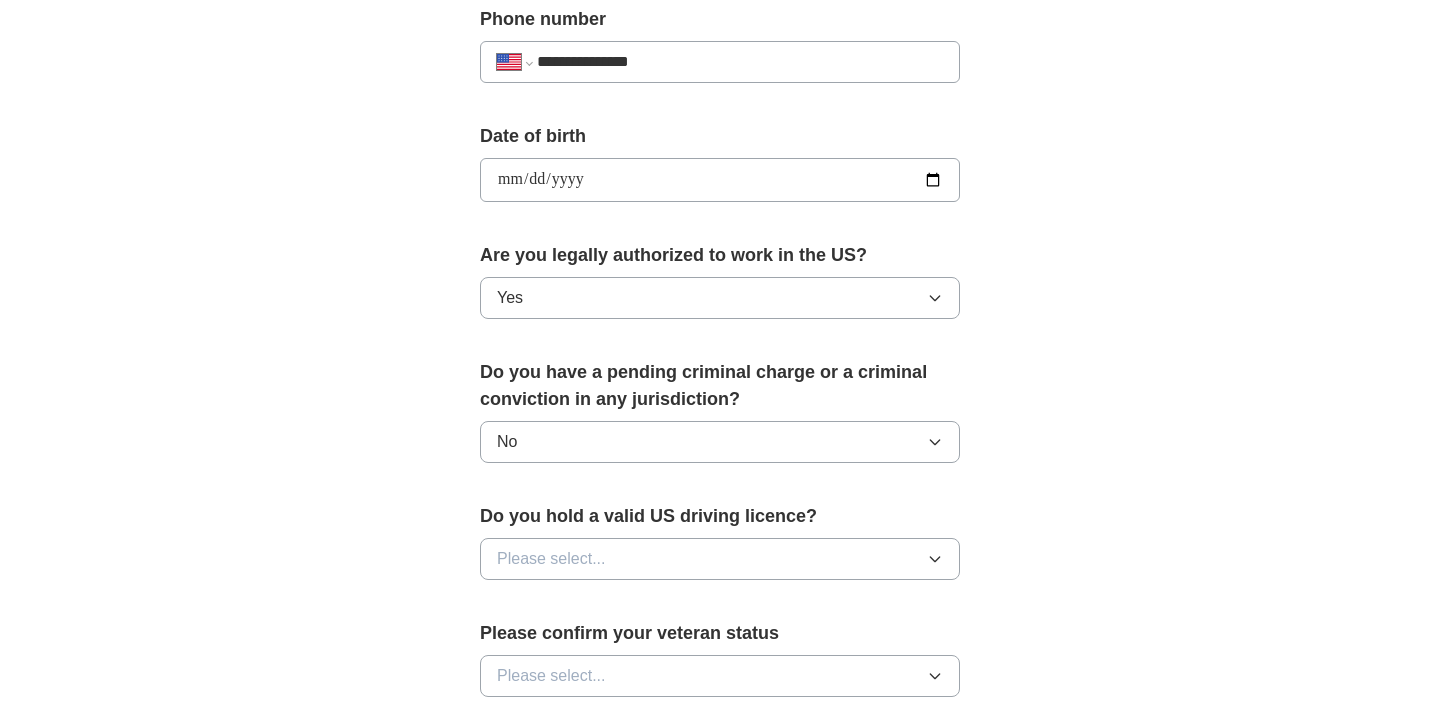 click 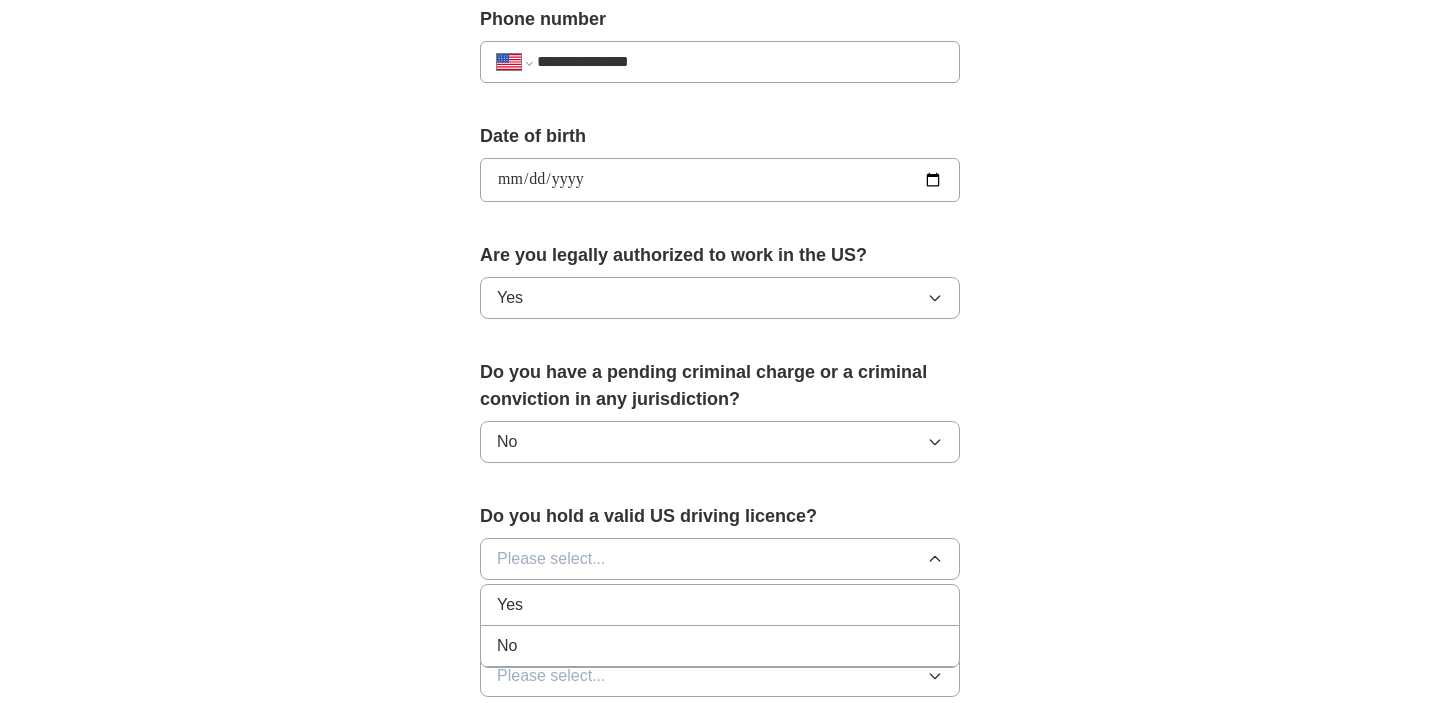 click on "Yes" at bounding box center (720, 605) 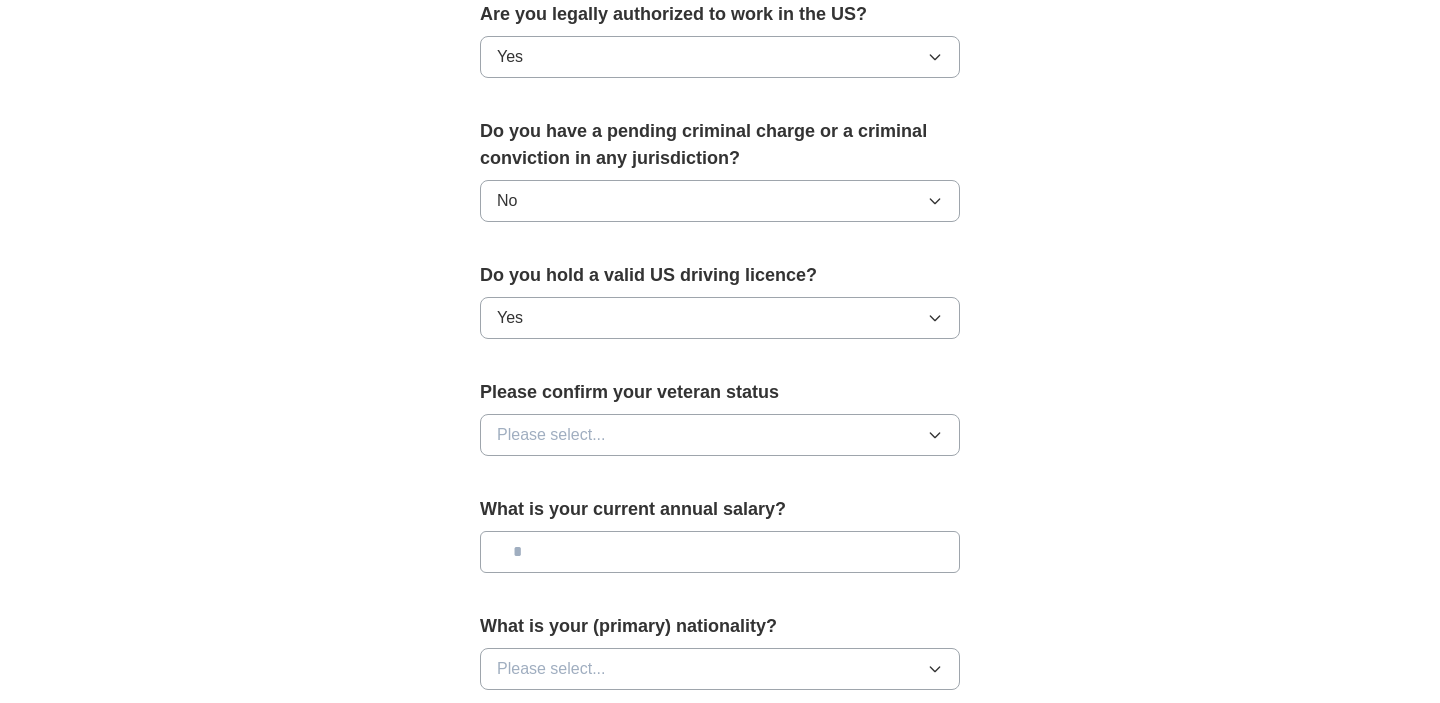 scroll, scrollTop: 1050, scrollLeft: 0, axis: vertical 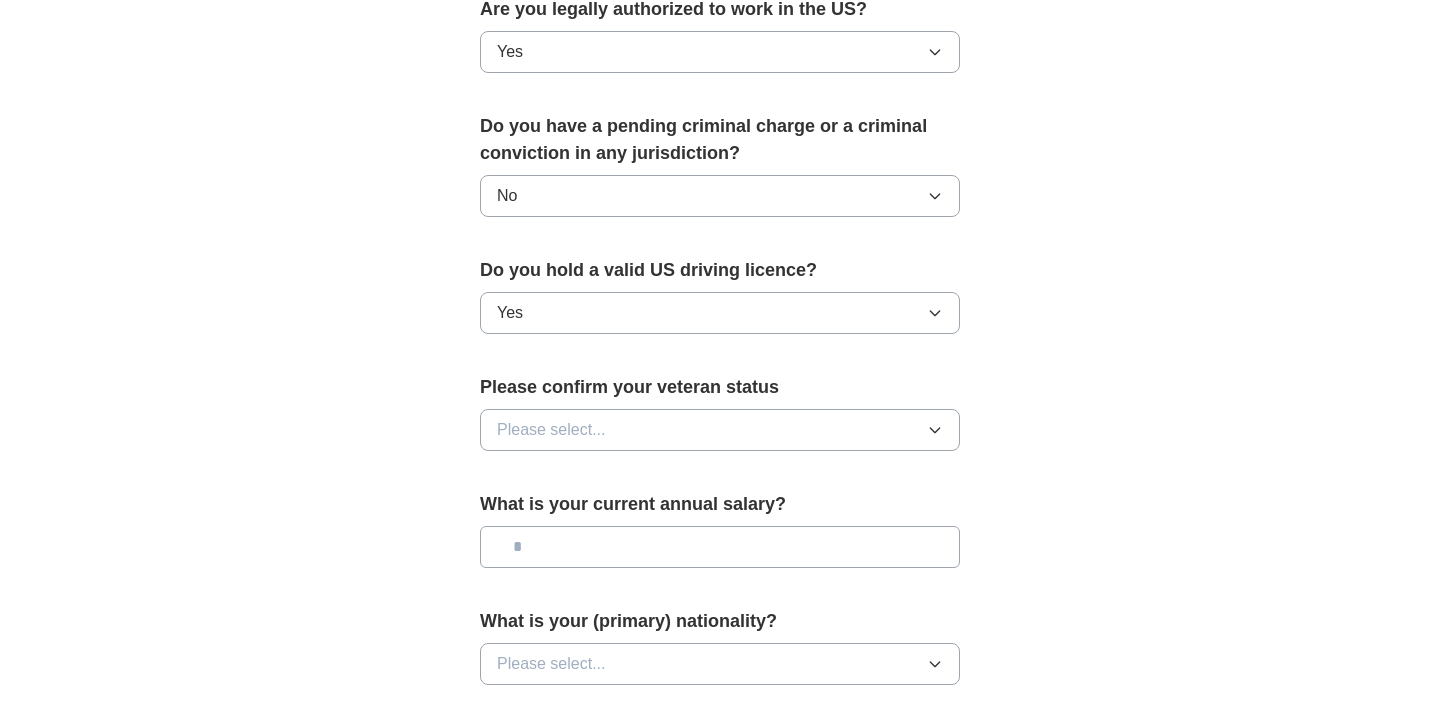 click 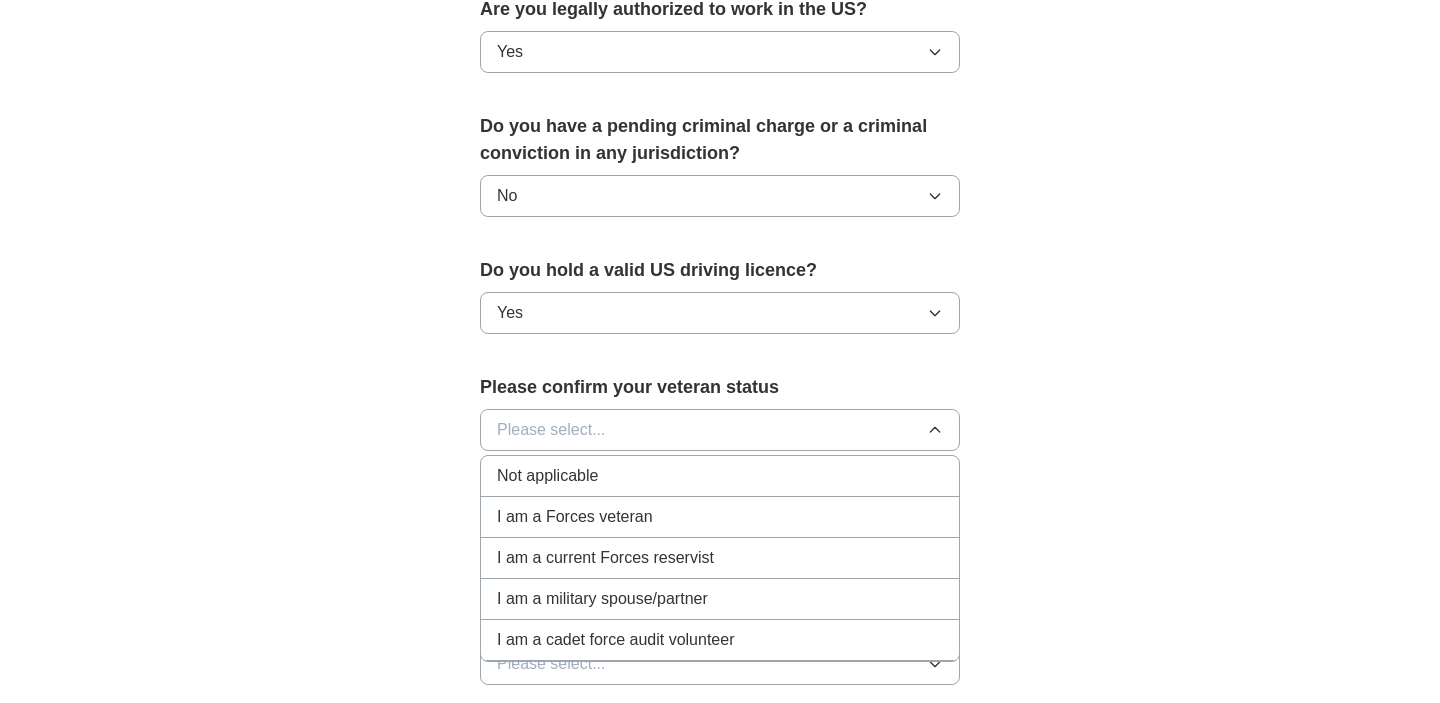 click on "Not applicable" at bounding box center (720, 476) 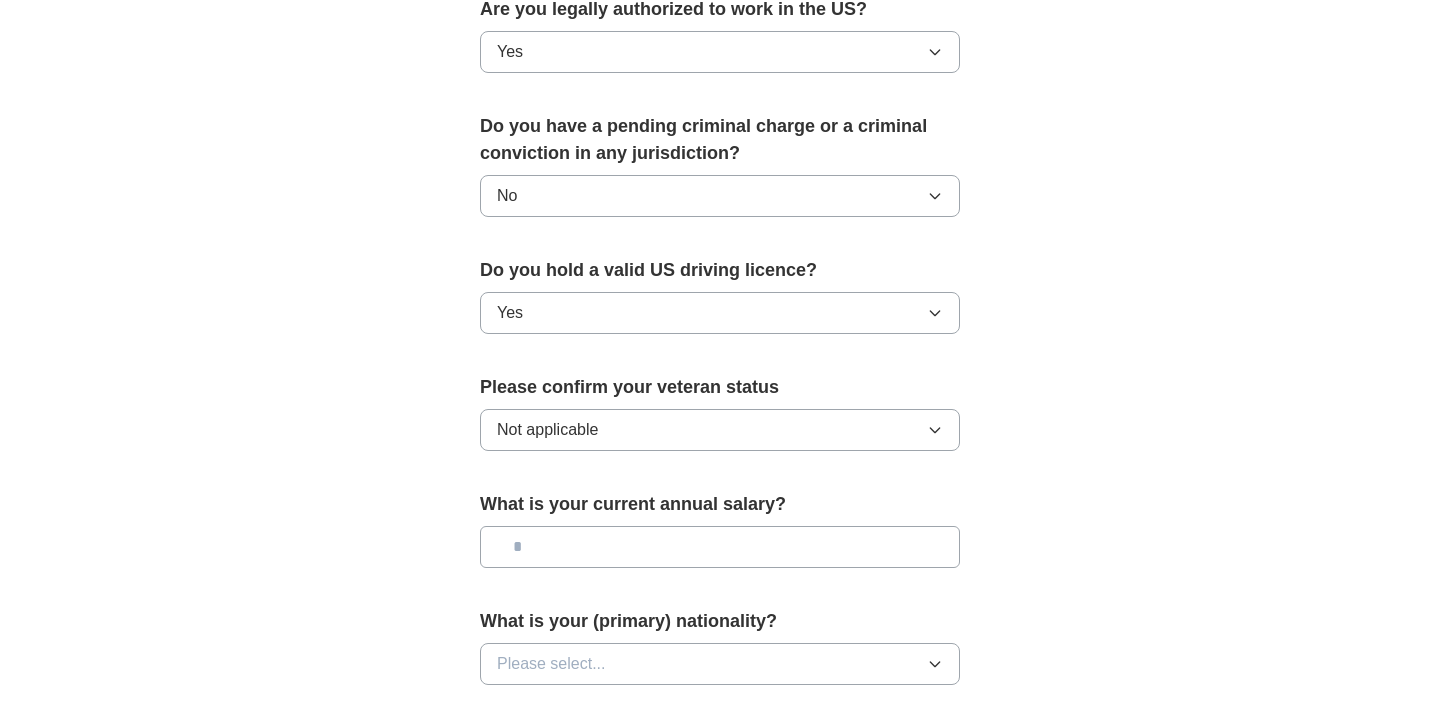 click at bounding box center (720, 547) 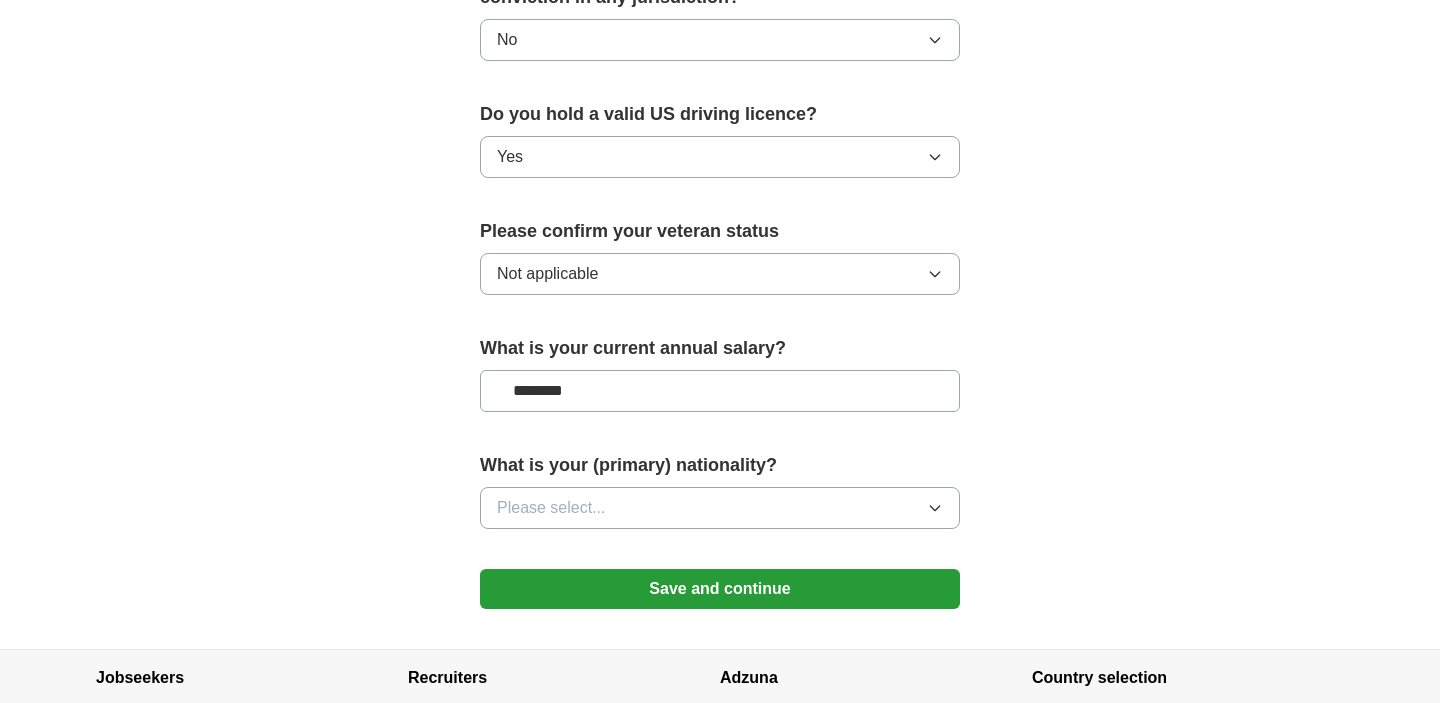 scroll, scrollTop: 1211, scrollLeft: 0, axis: vertical 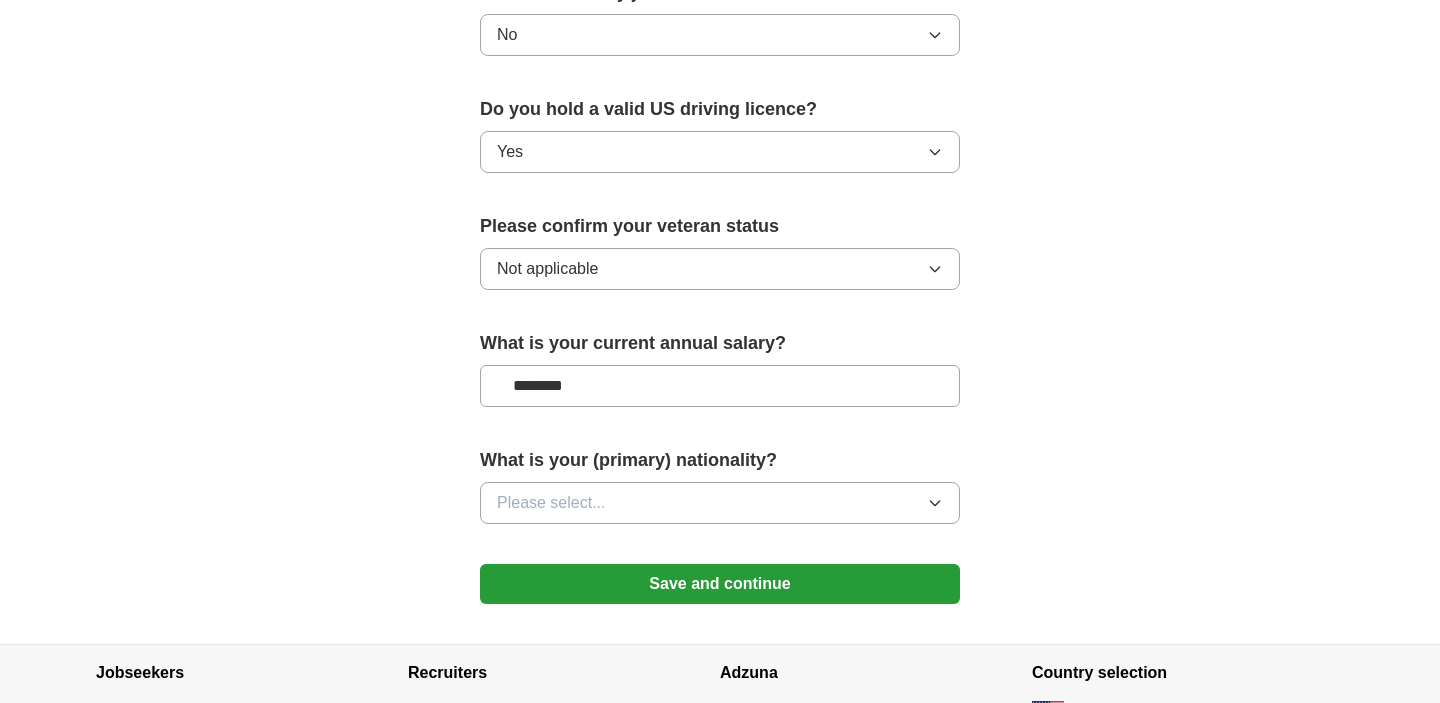 type on "********" 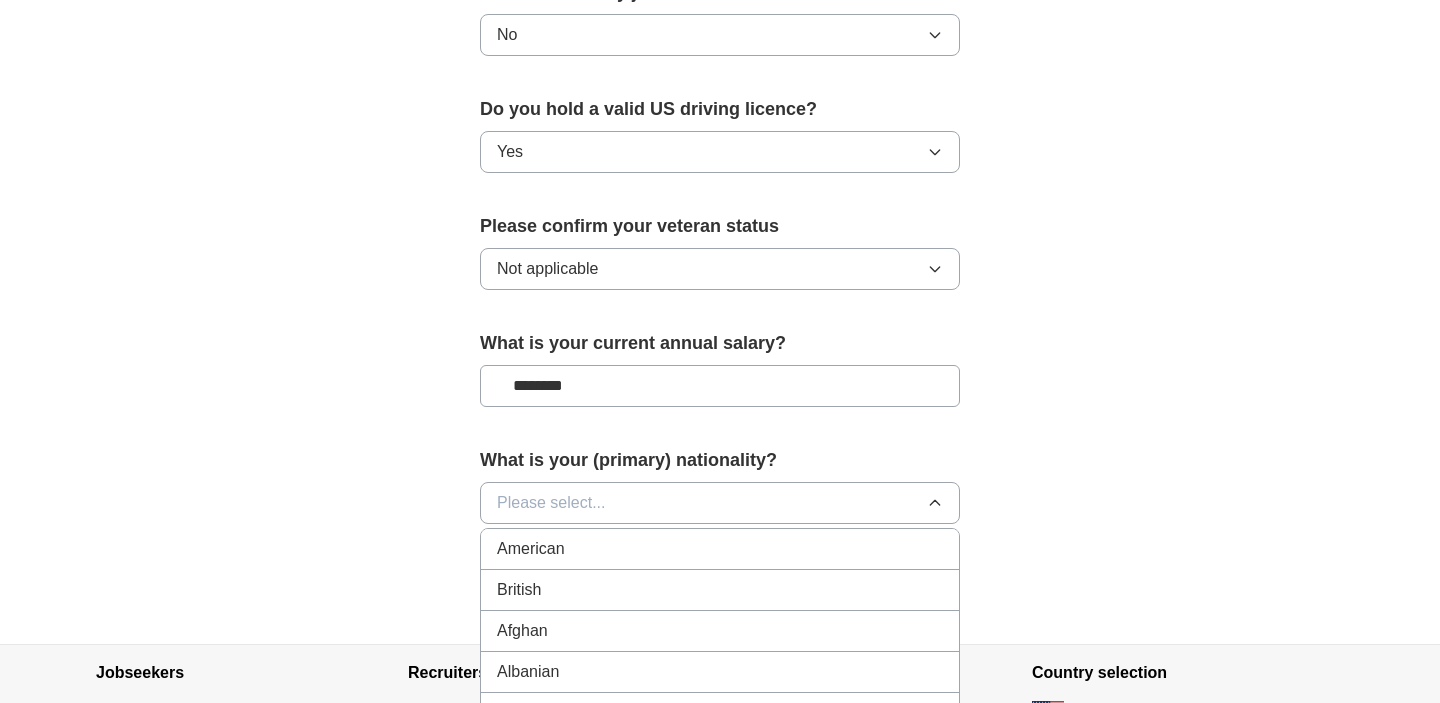 click on "American" at bounding box center (720, 549) 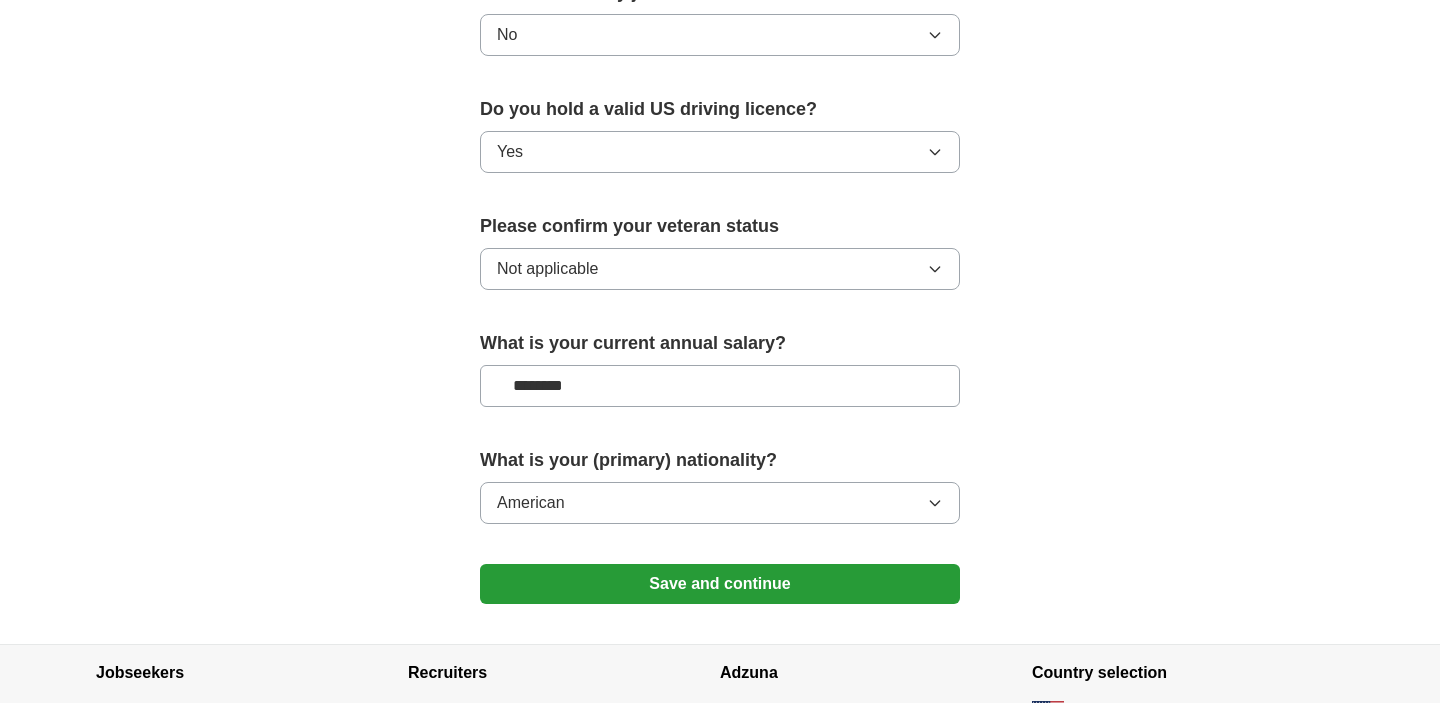 click on "Save and continue" at bounding box center (720, 584) 